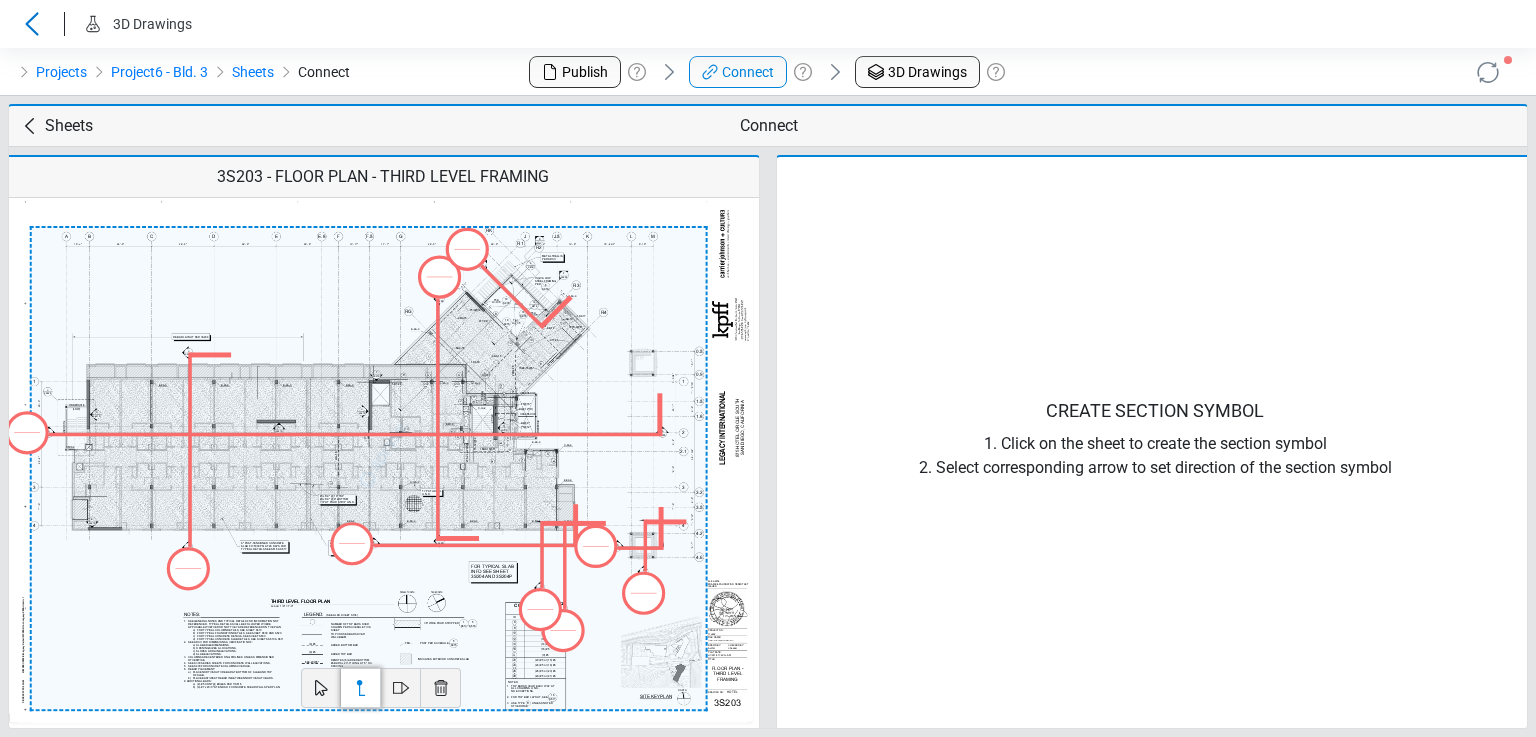 scroll, scrollTop: 0, scrollLeft: 0, axis: both 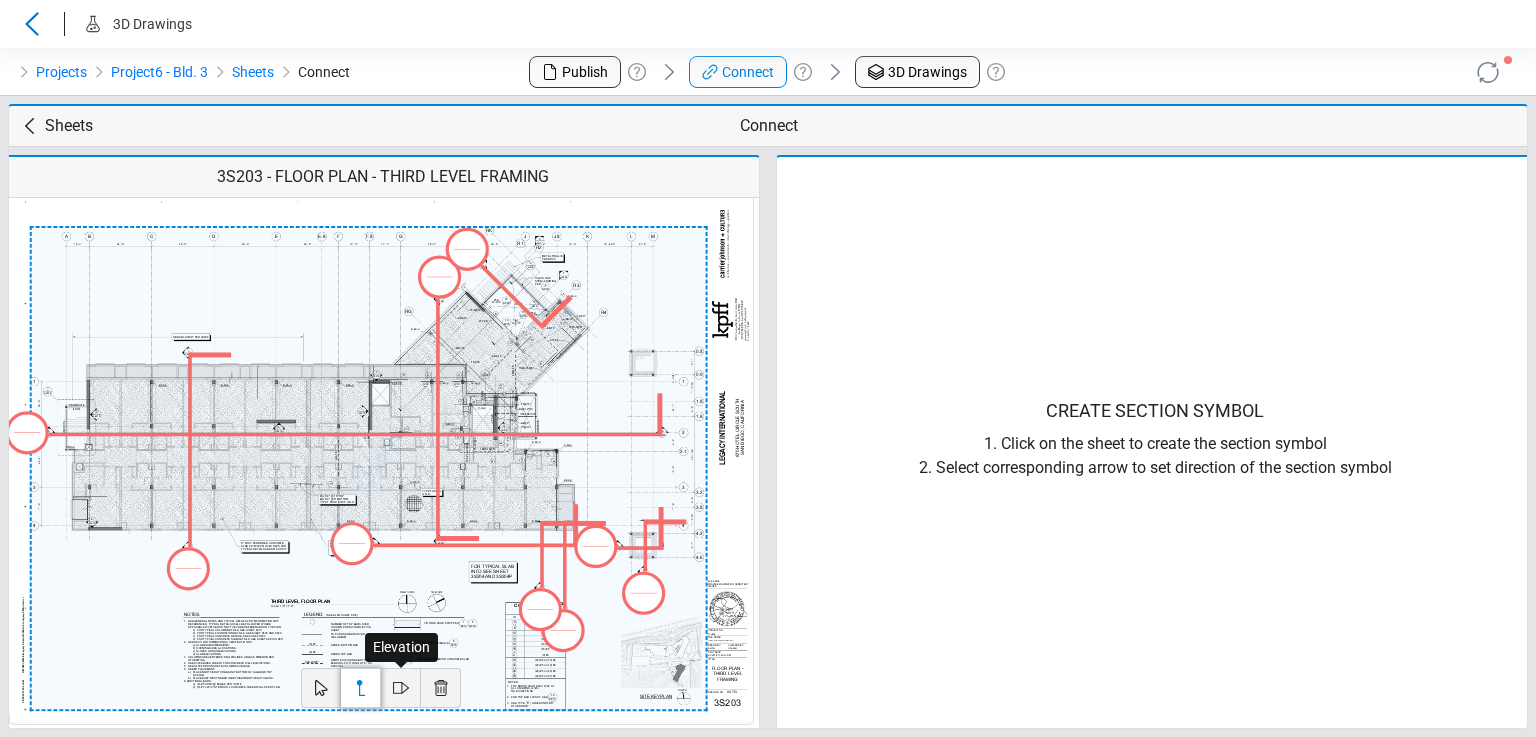click 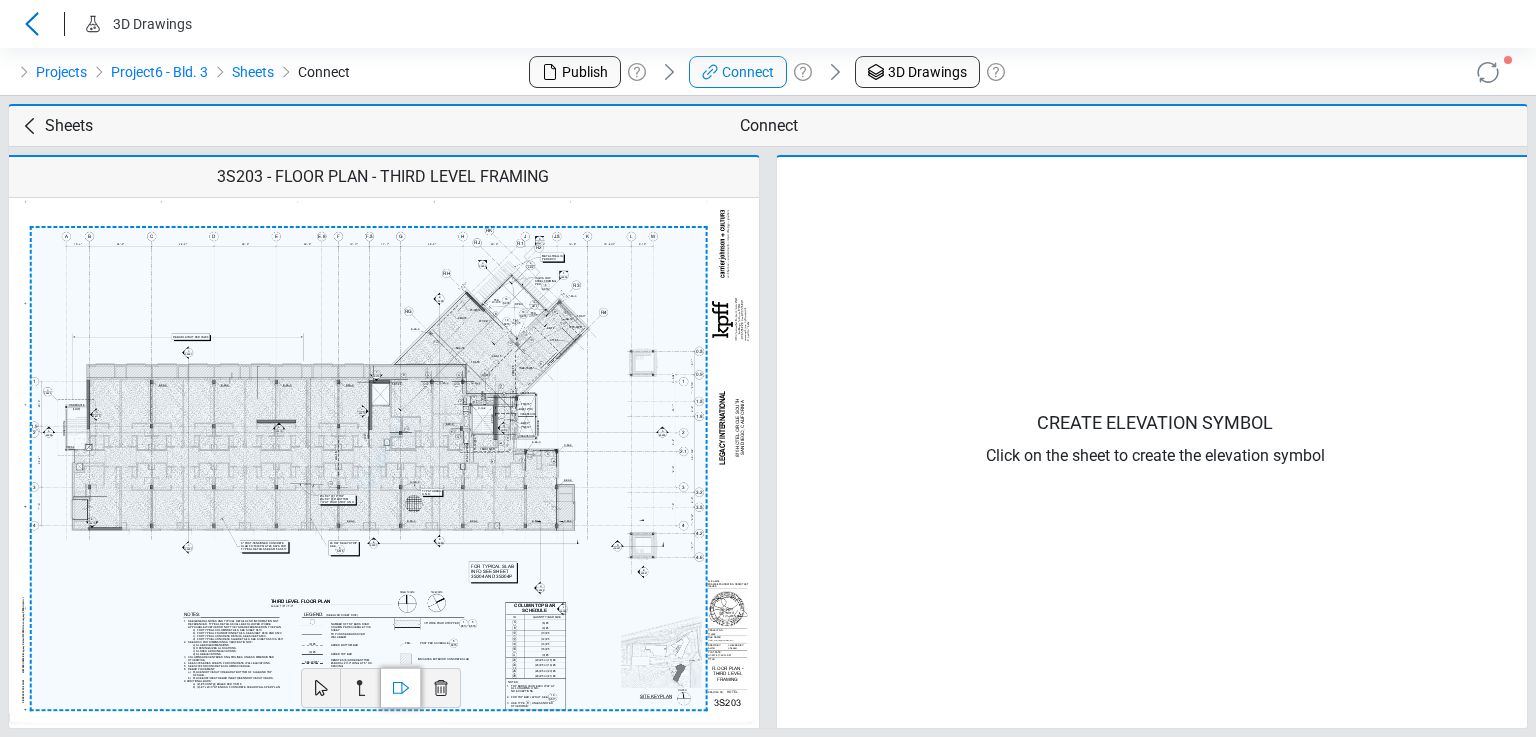 click on "Sheets" at bounding box center [69, 126] 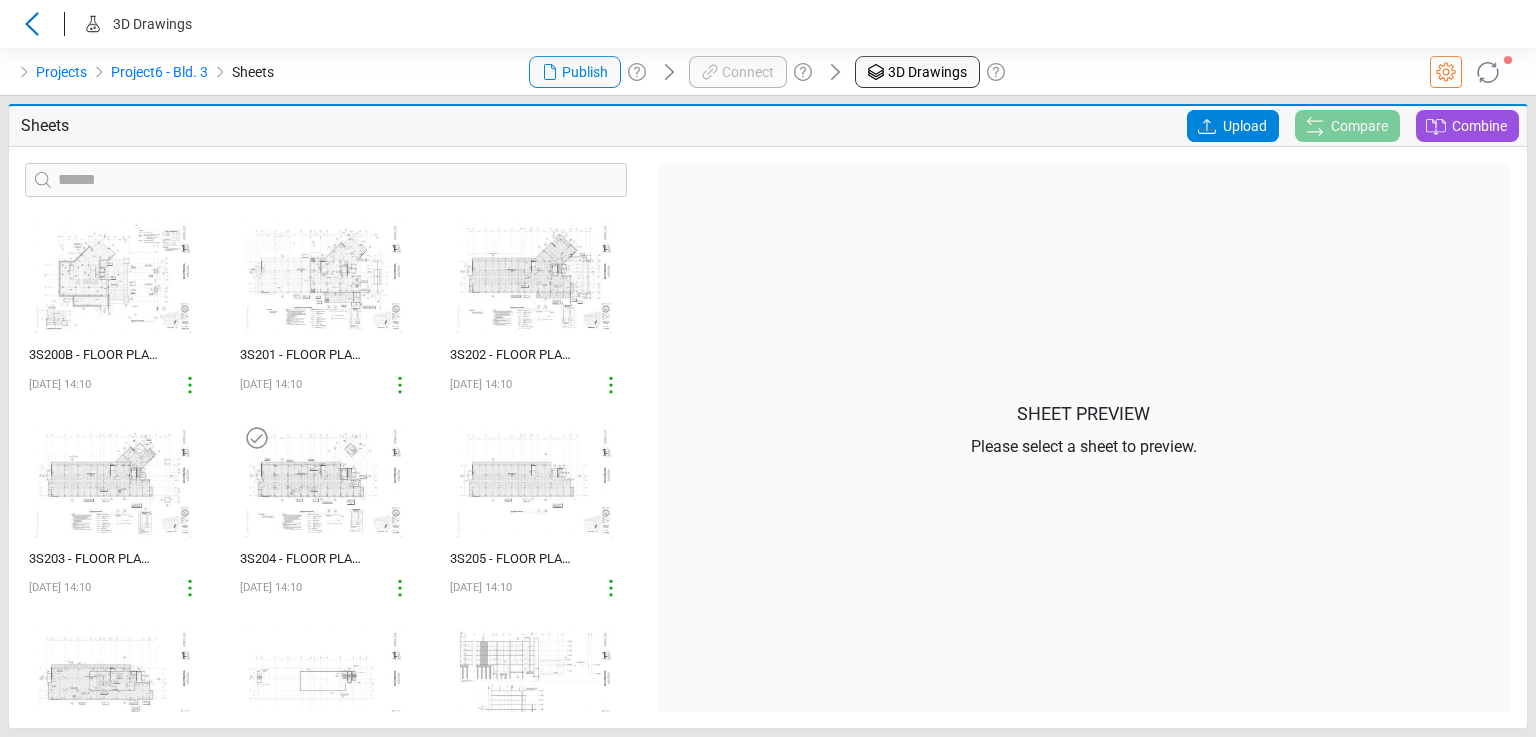 click at bounding box center (323, 481) 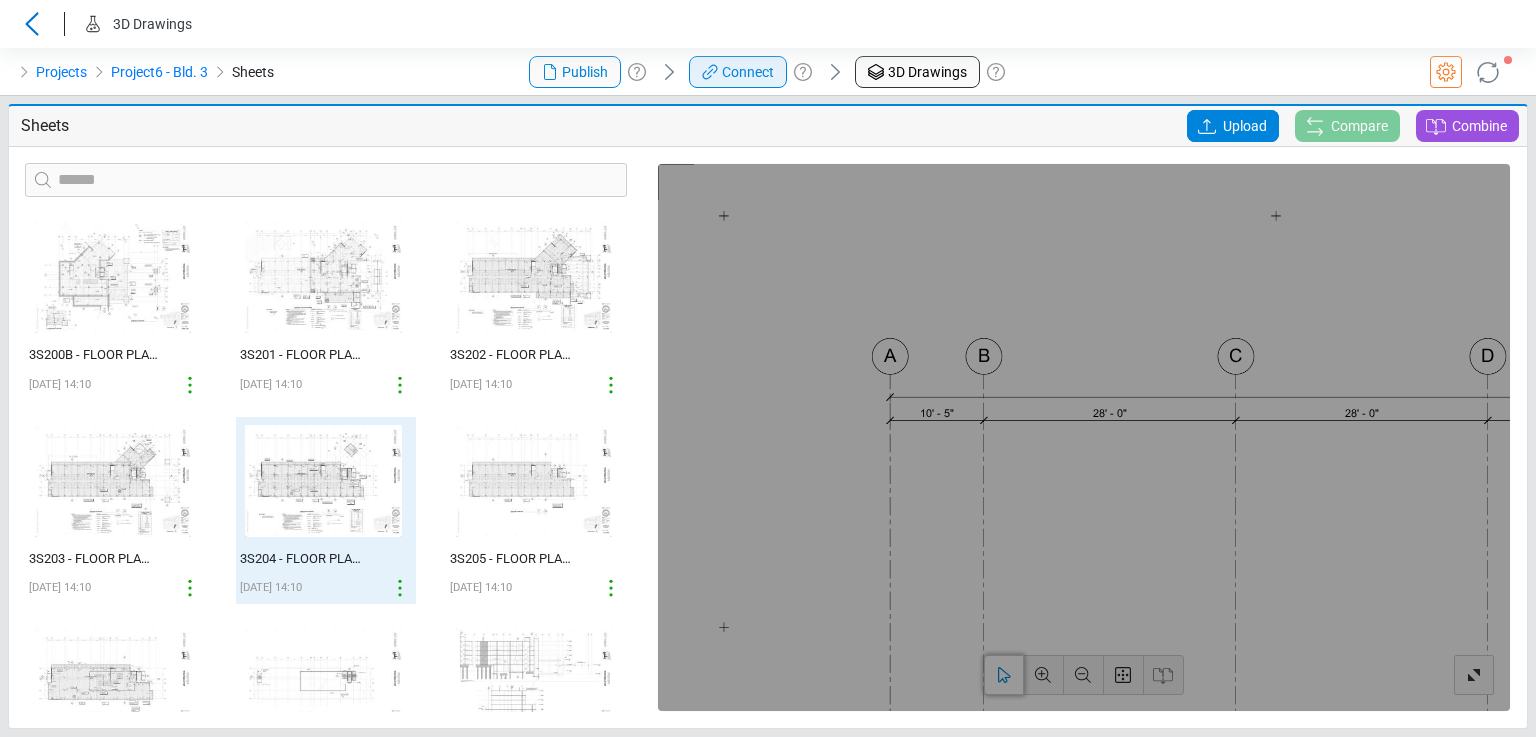 click on "Connect" at bounding box center (748, 72) 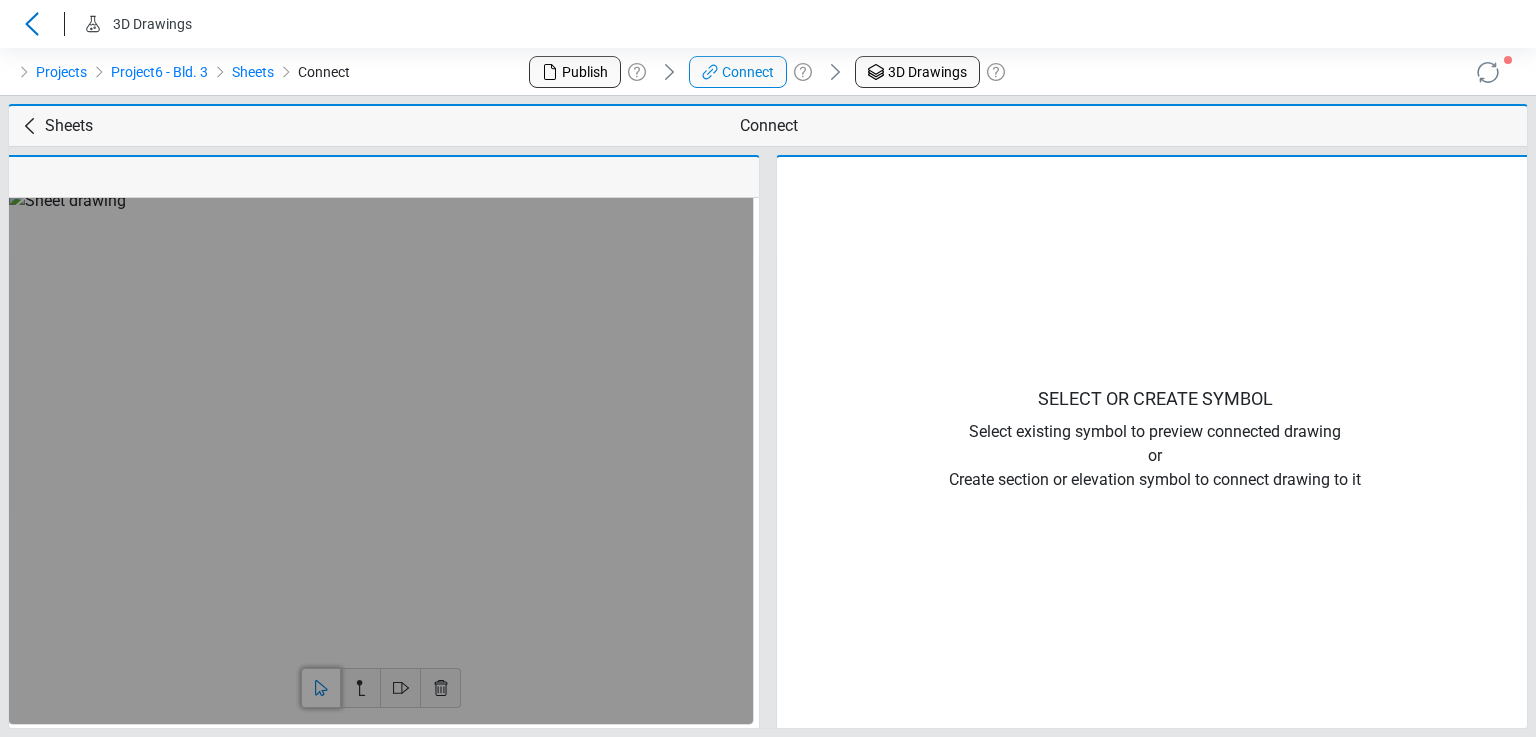 click on "Loading... Loading... Loading..." at bounding box center [381, 456] 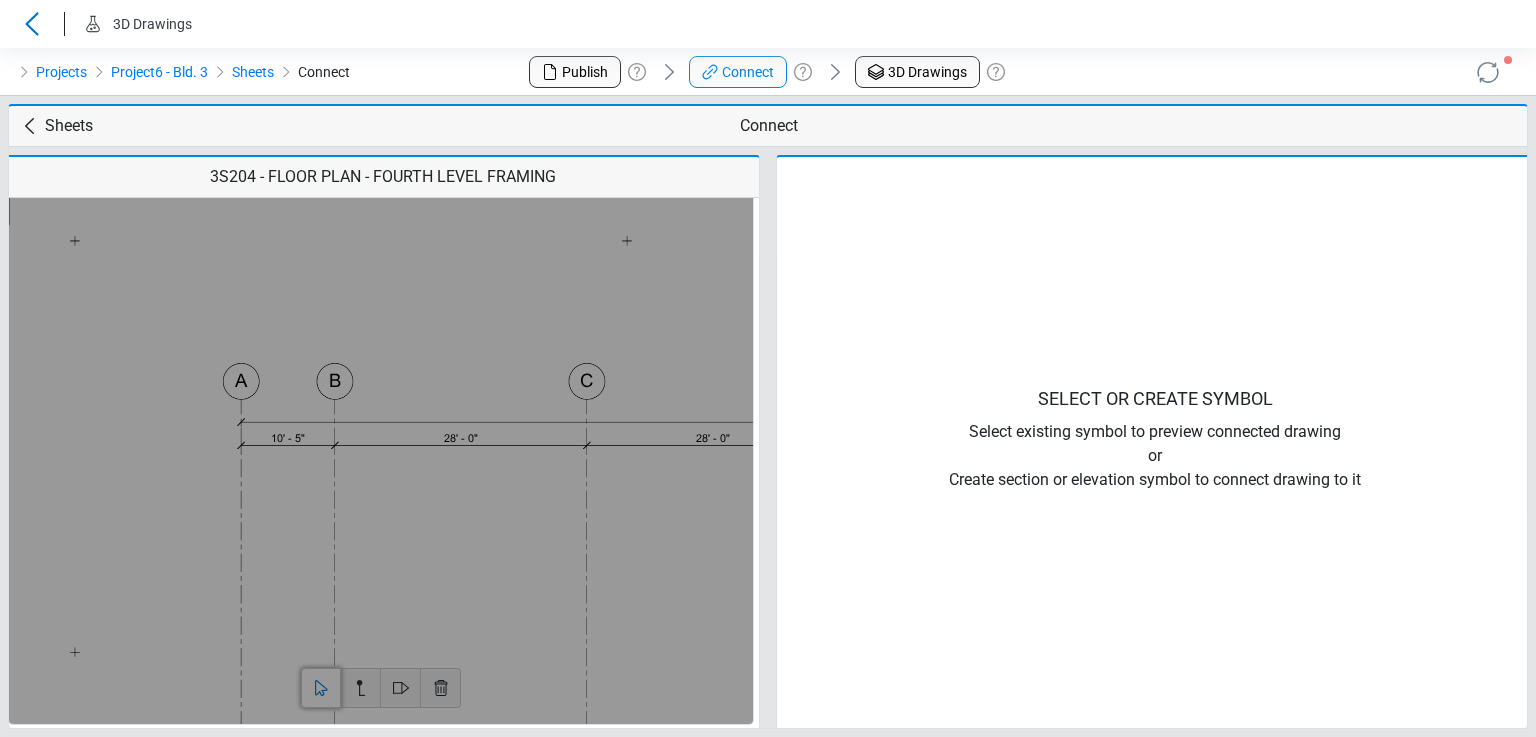 click on "Loading... Loading... Loading..." at bounding box center [381, 456] 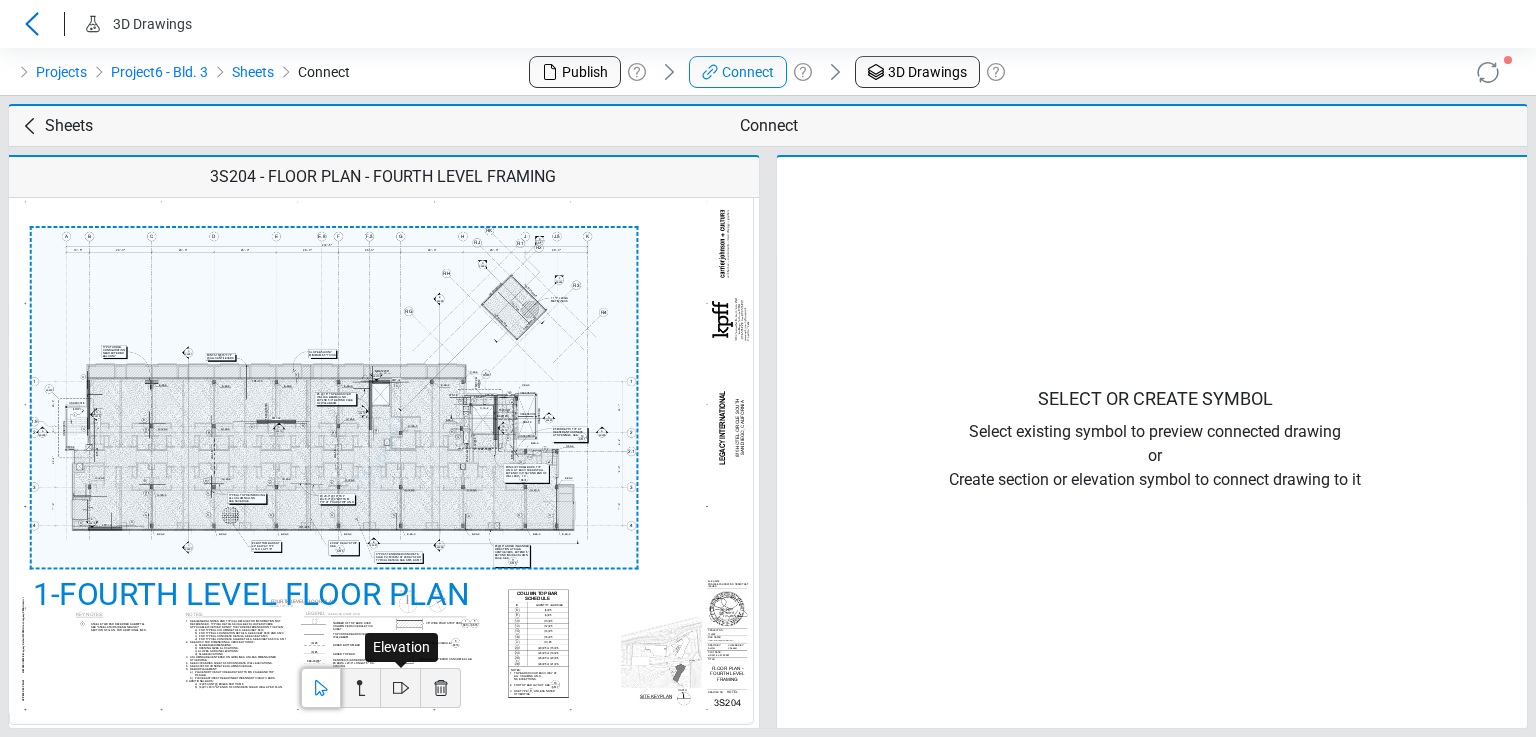 click 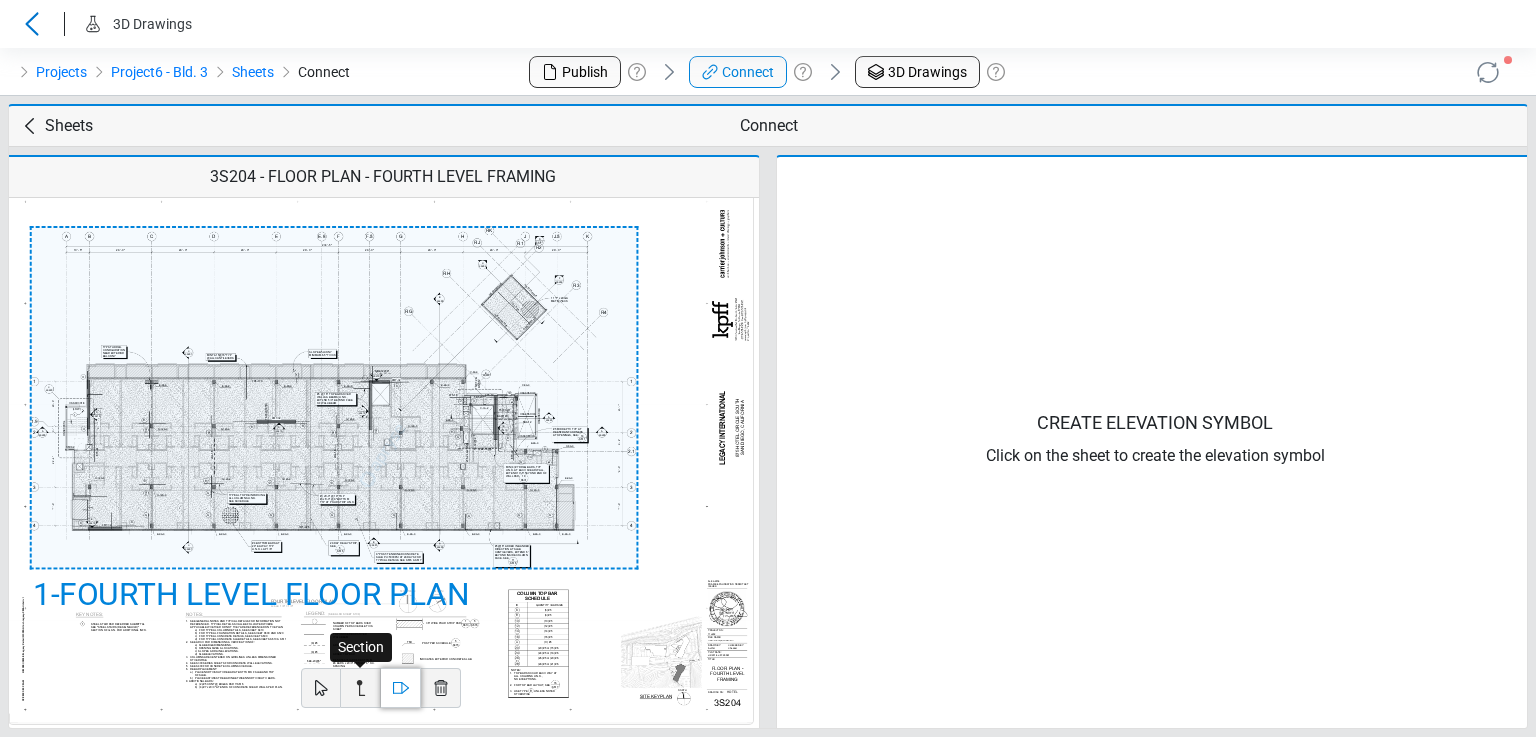 click 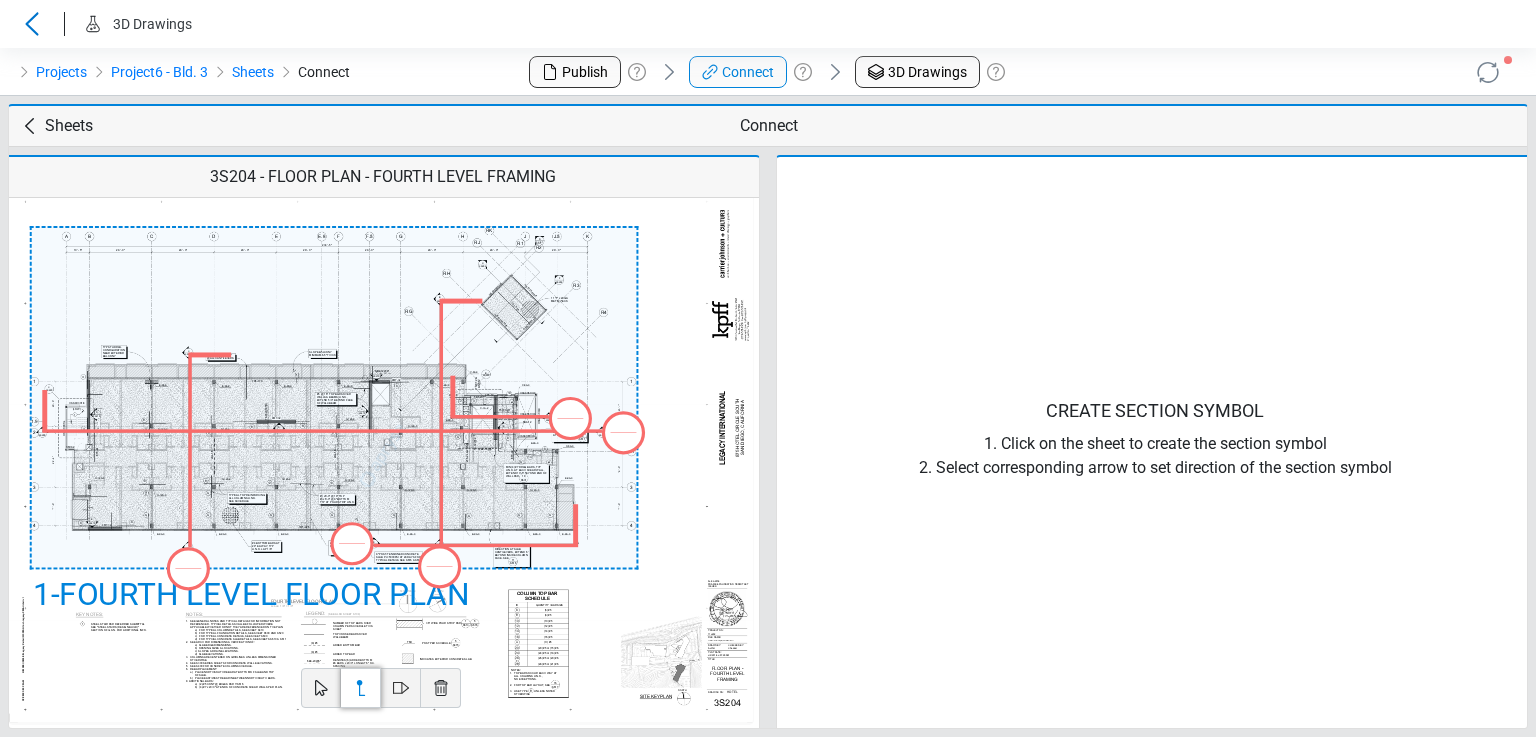 click on "Sheets" at bounding box center (69, 126) 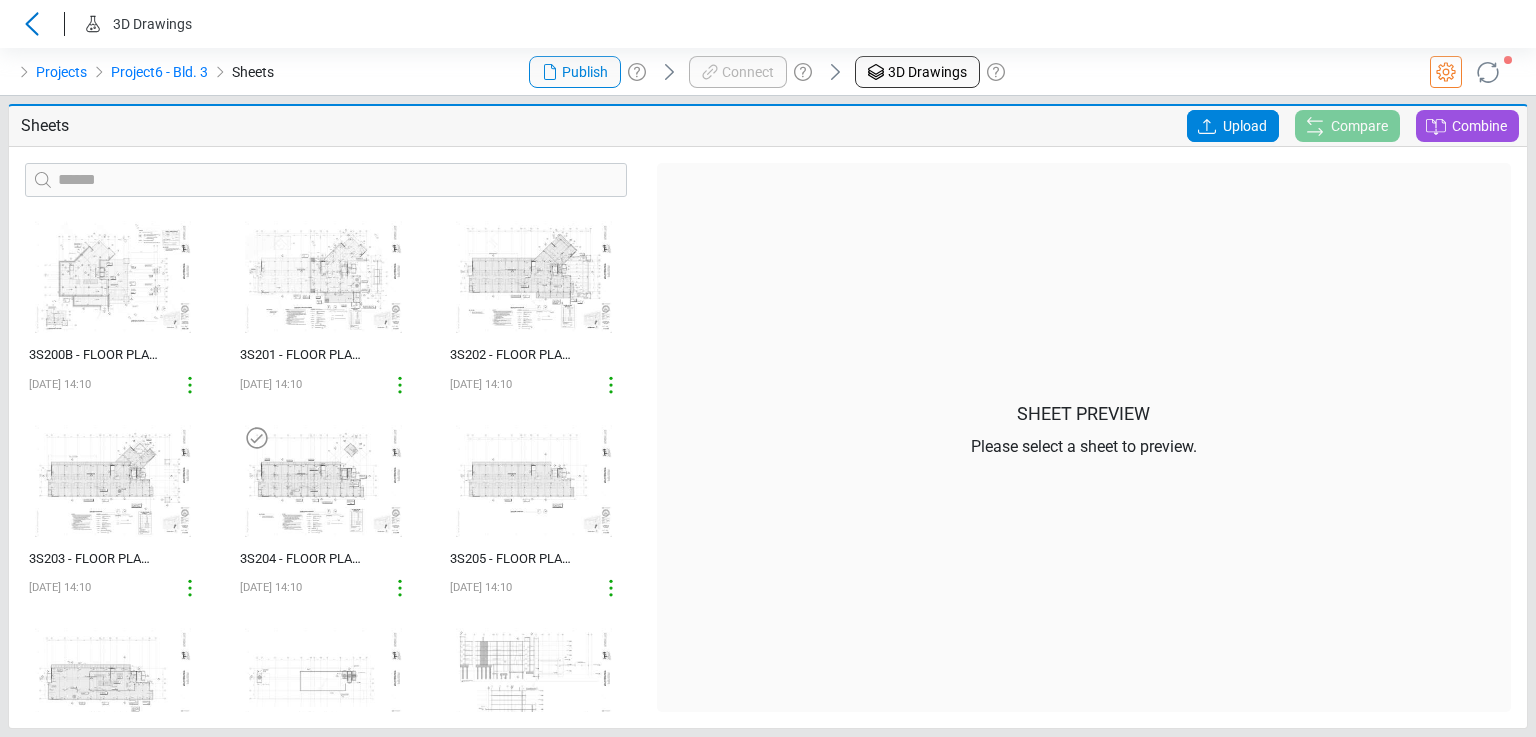 scroll, scrollTop: 100, scrollLeft: 0, axis: vertical 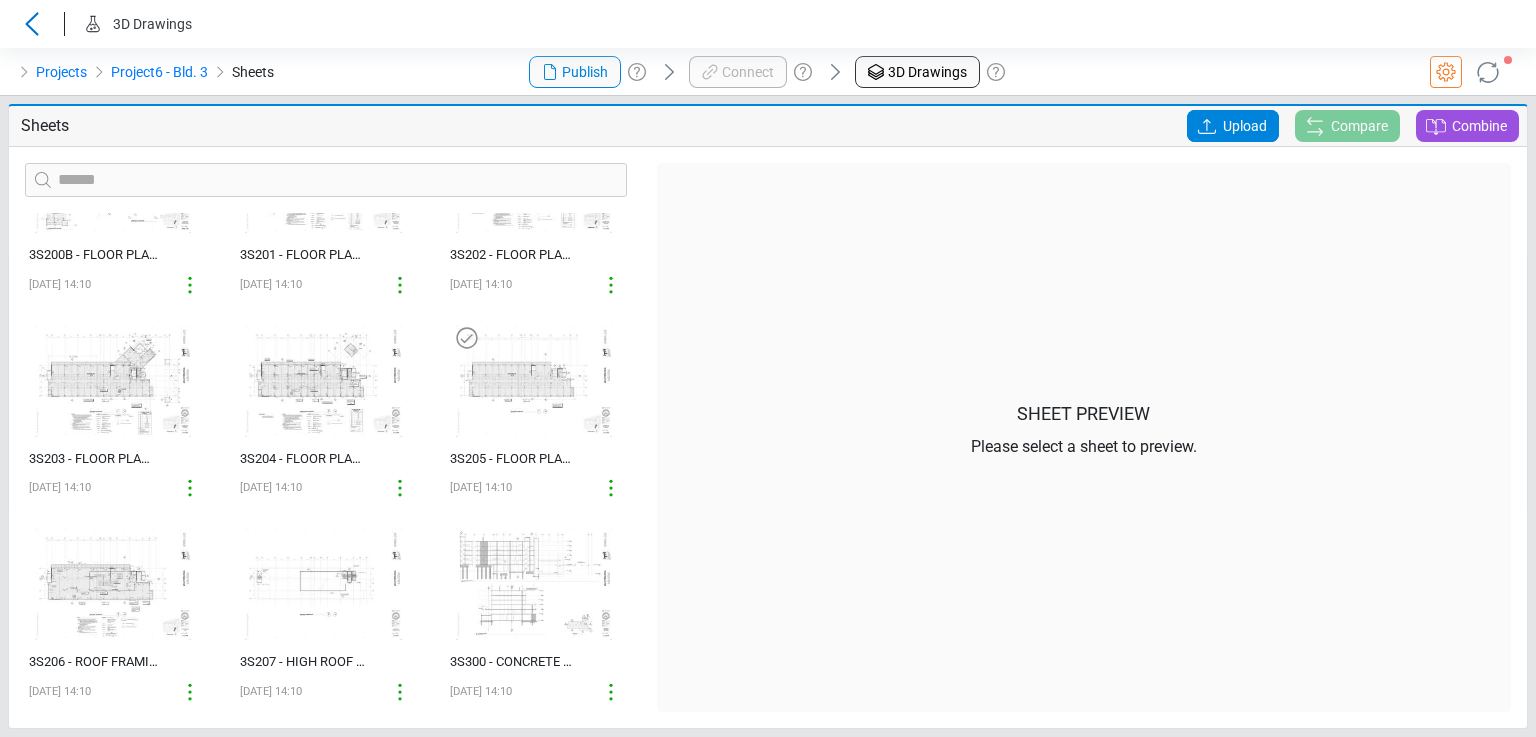 click at bounding box center (534, 381) 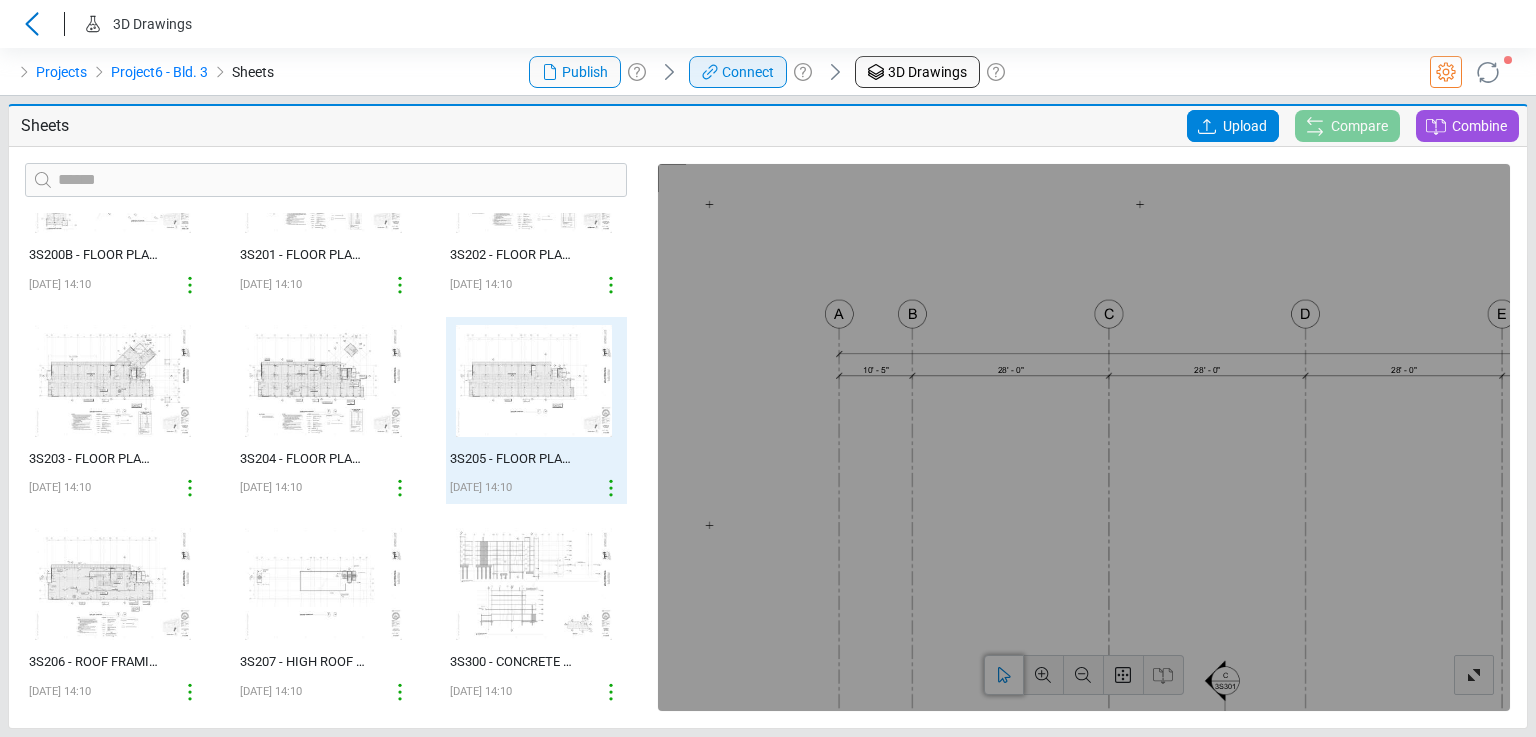 click on "Connect" at bounding box center (748, 72) 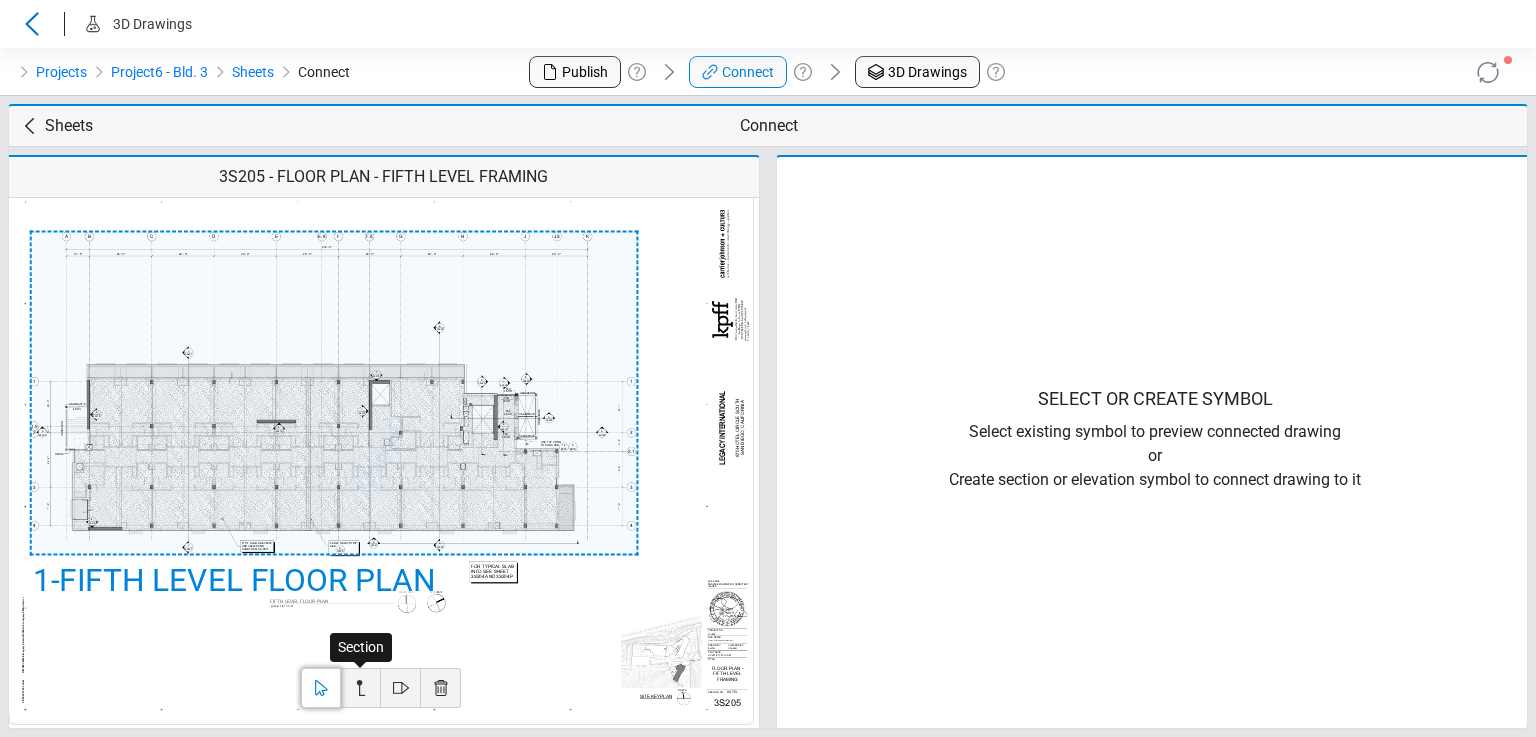 click 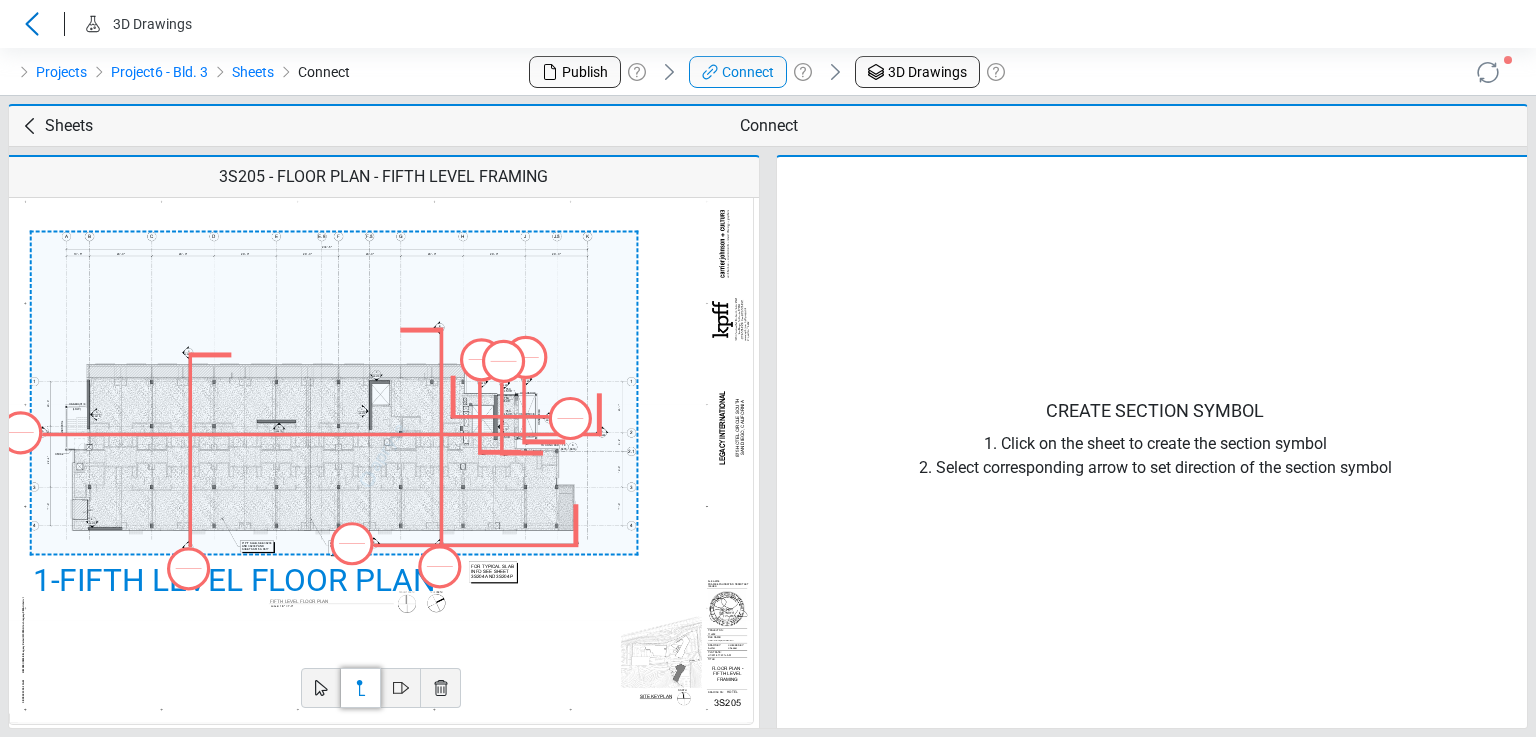 click 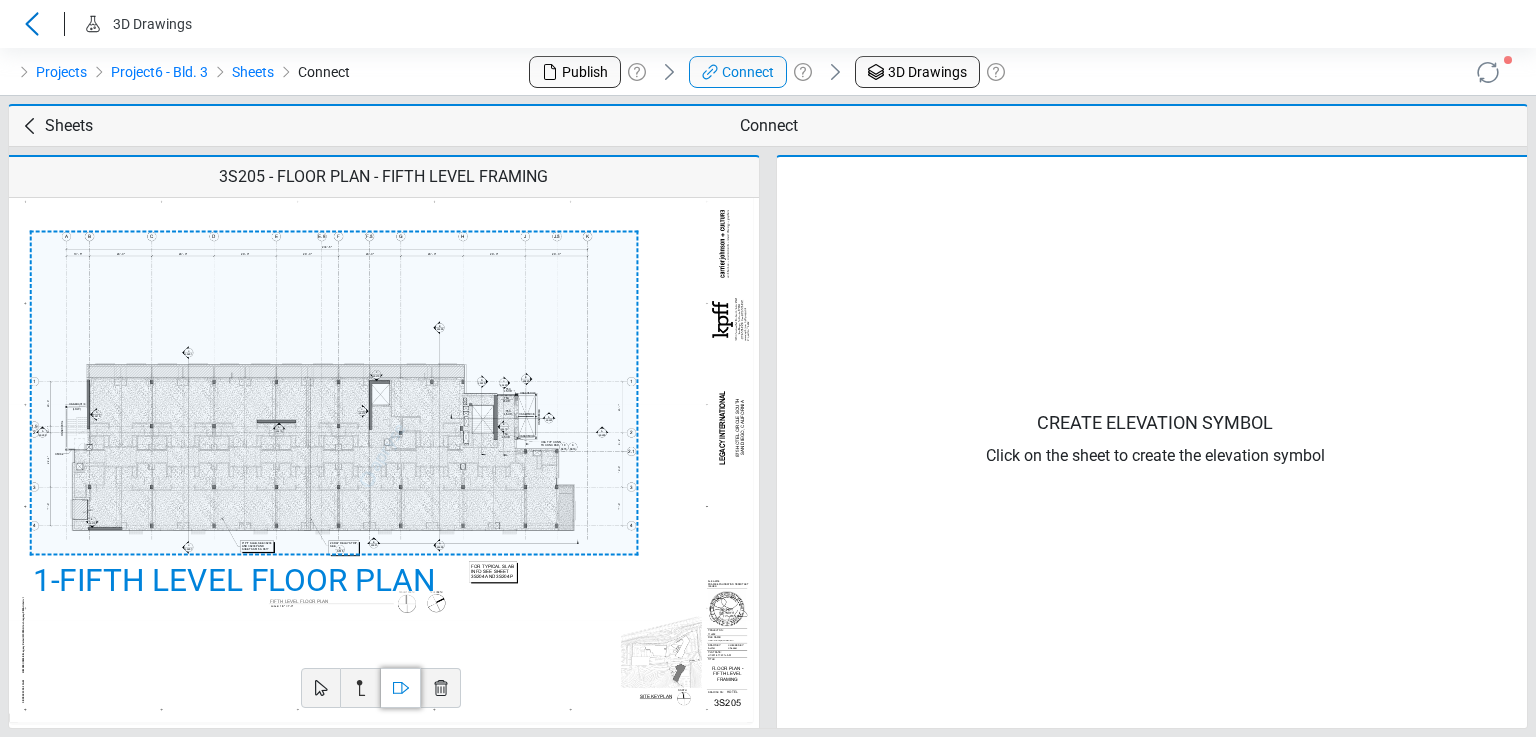 click on "Sheets" at bounding box center (69, 126) 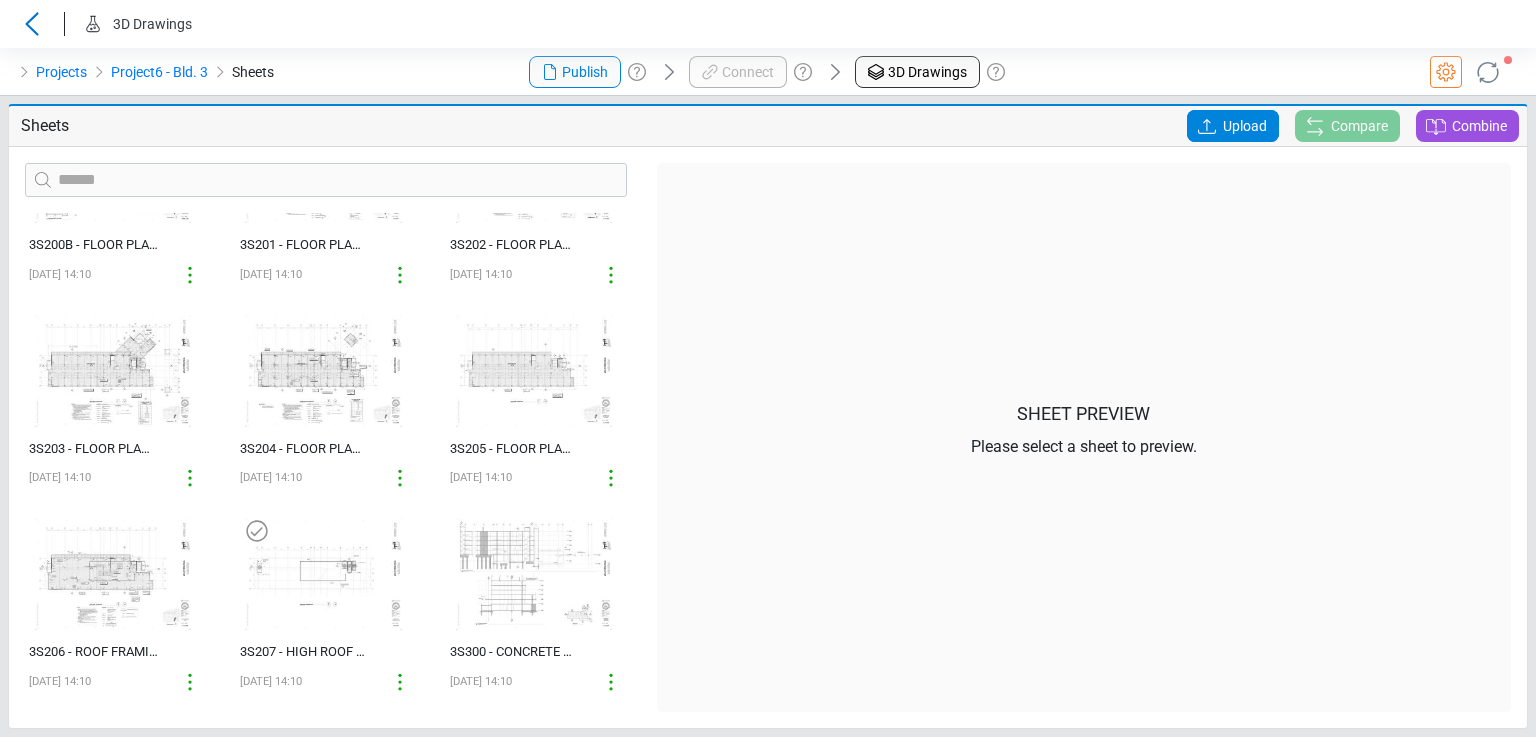 scroll, scrollTop: 110, scrollLeft: 0, axis: vertical 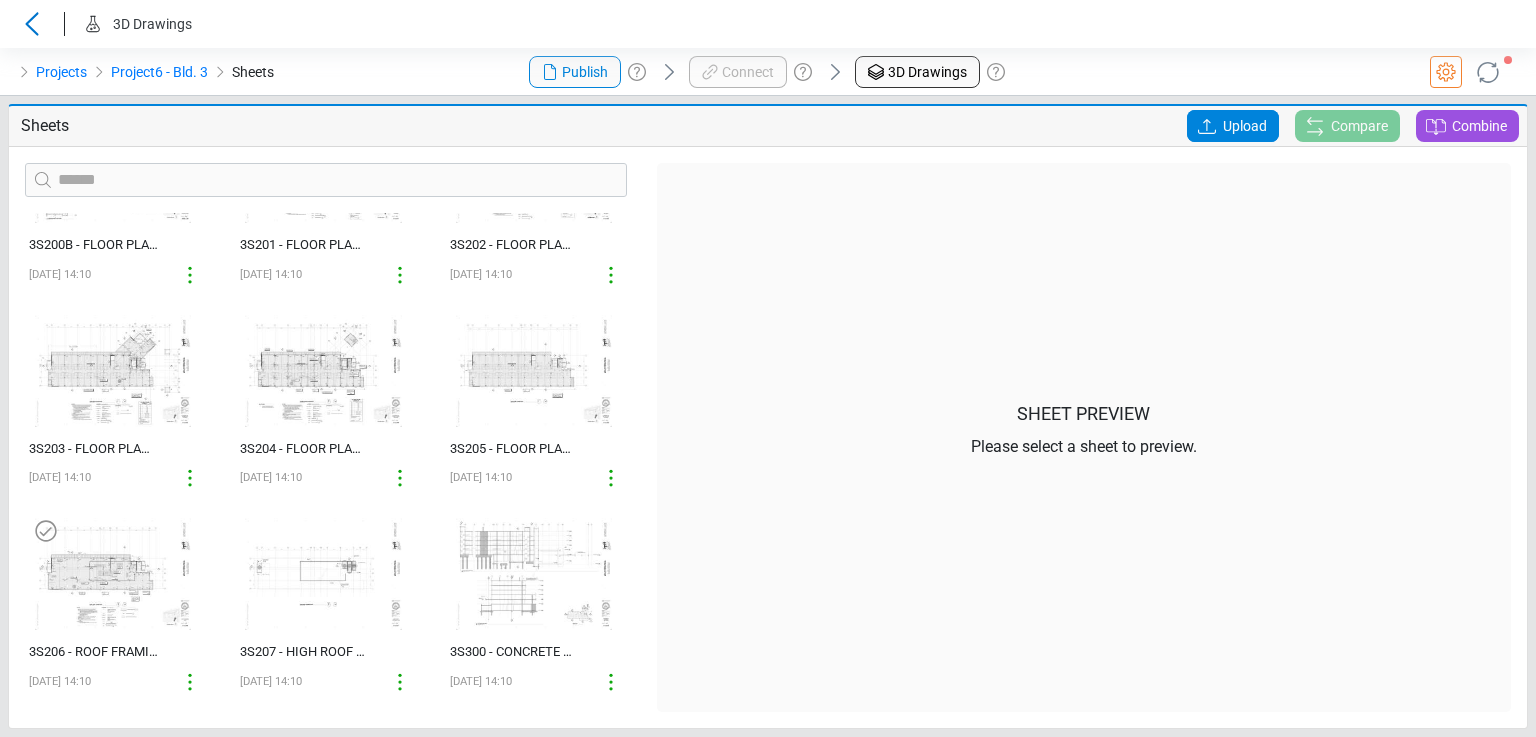 click at bounding box center (113, 574) 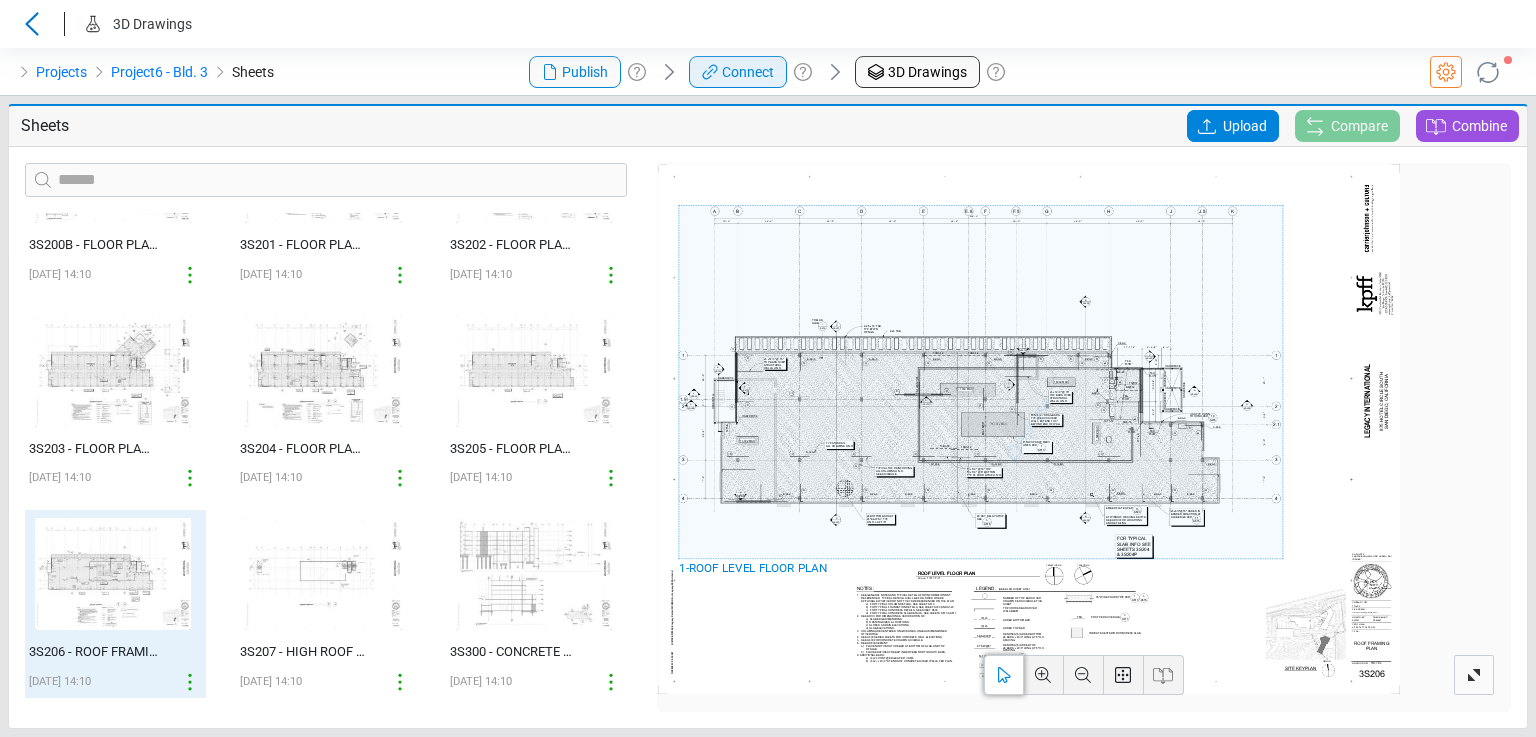 click on "Connect" at bounding box center [748, 72] 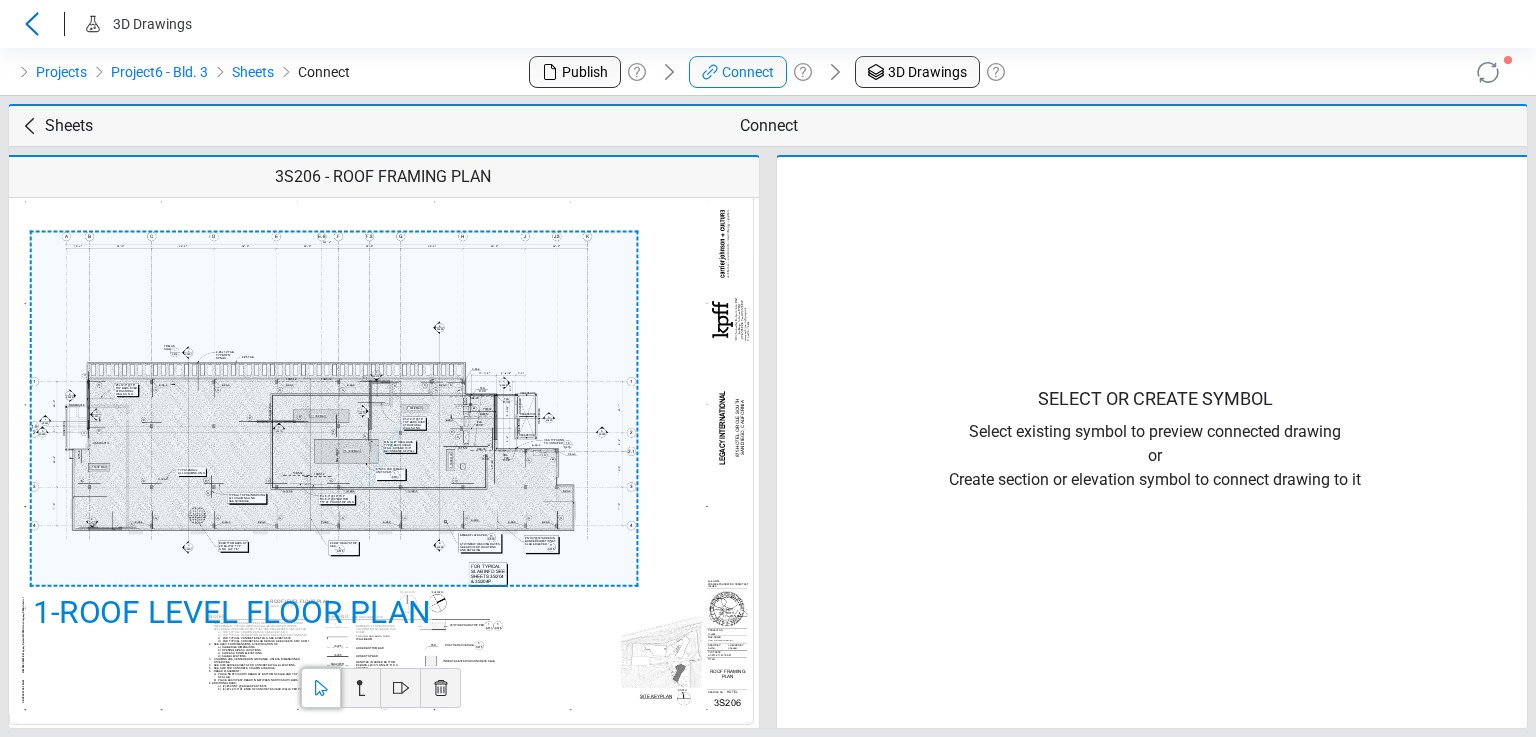 click 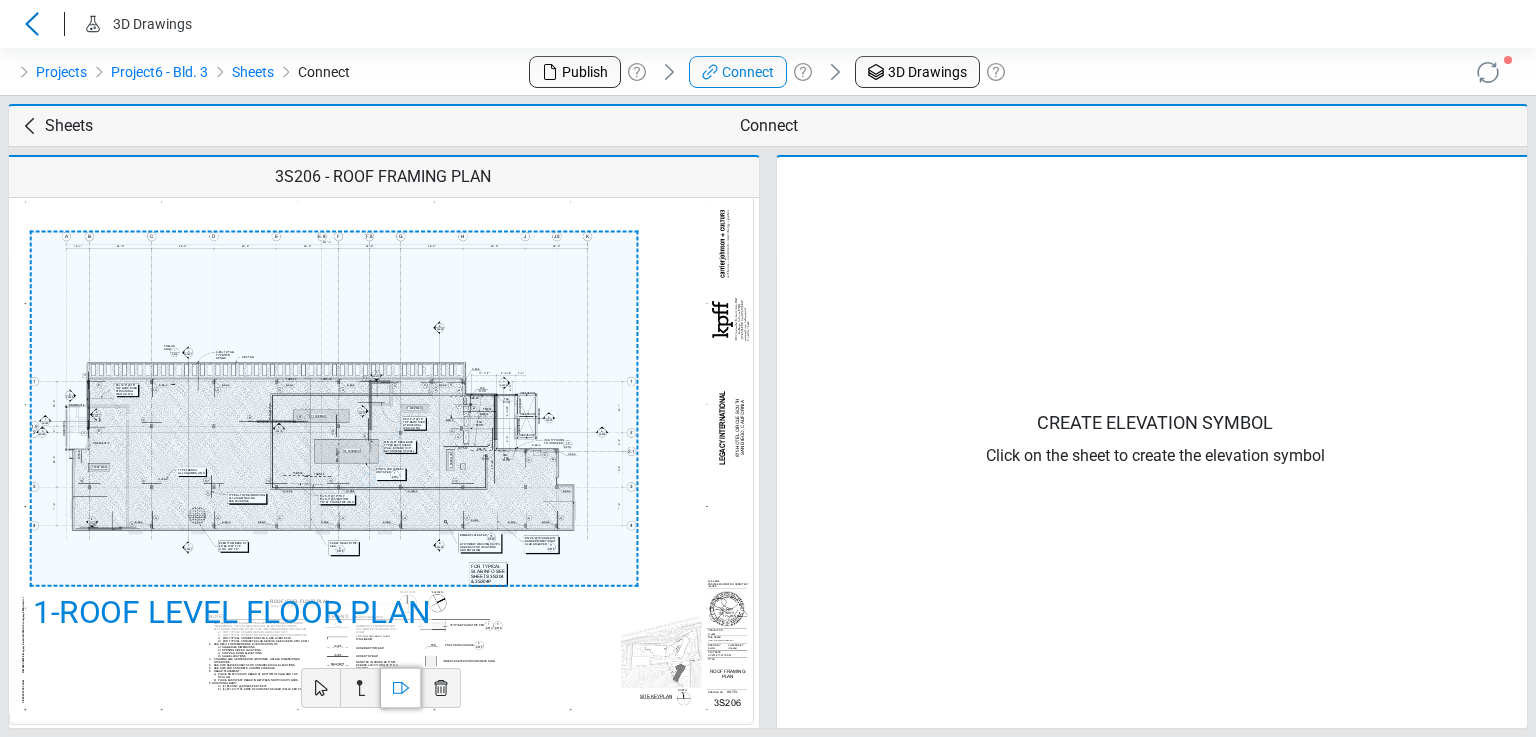 click 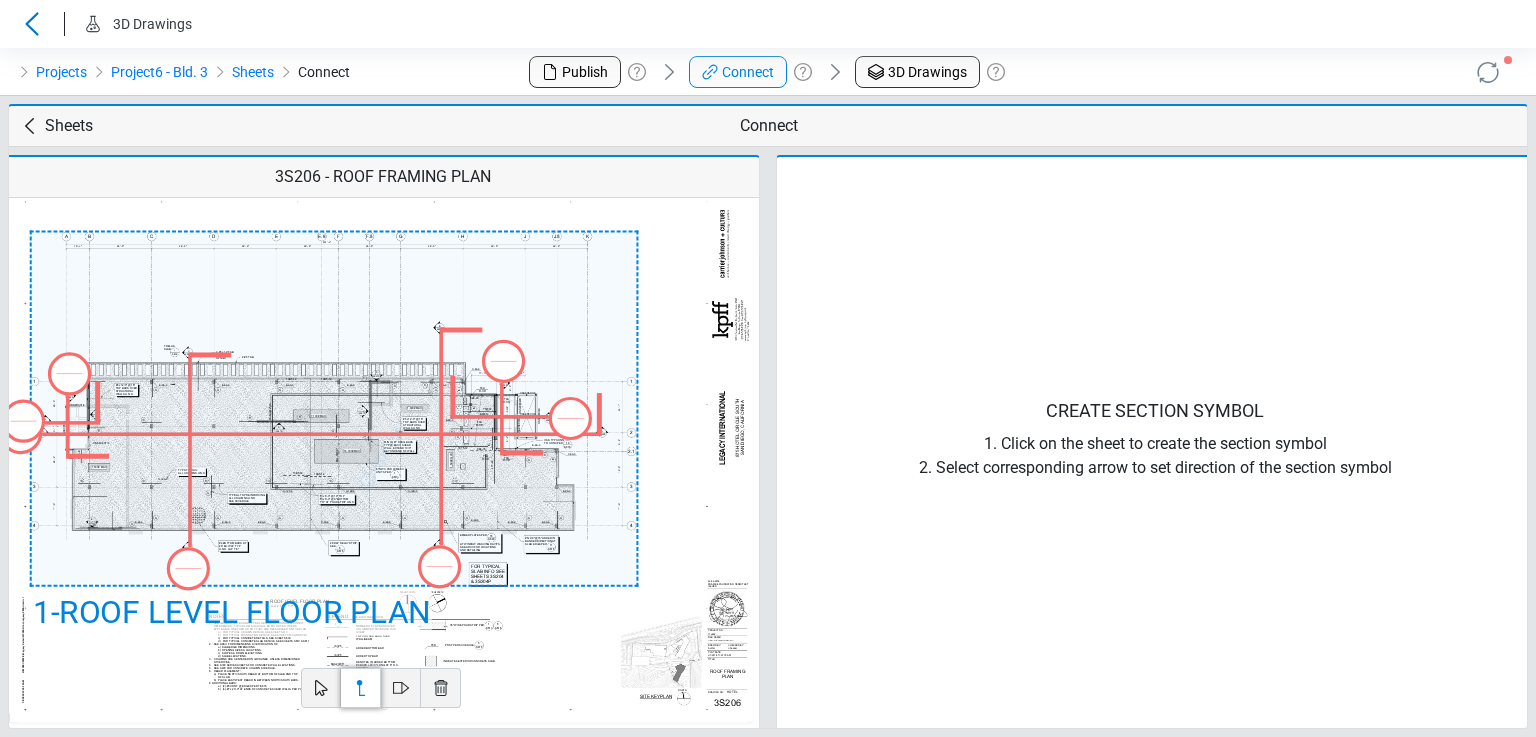 click on "Sheets" at bounding box center [69, 126] 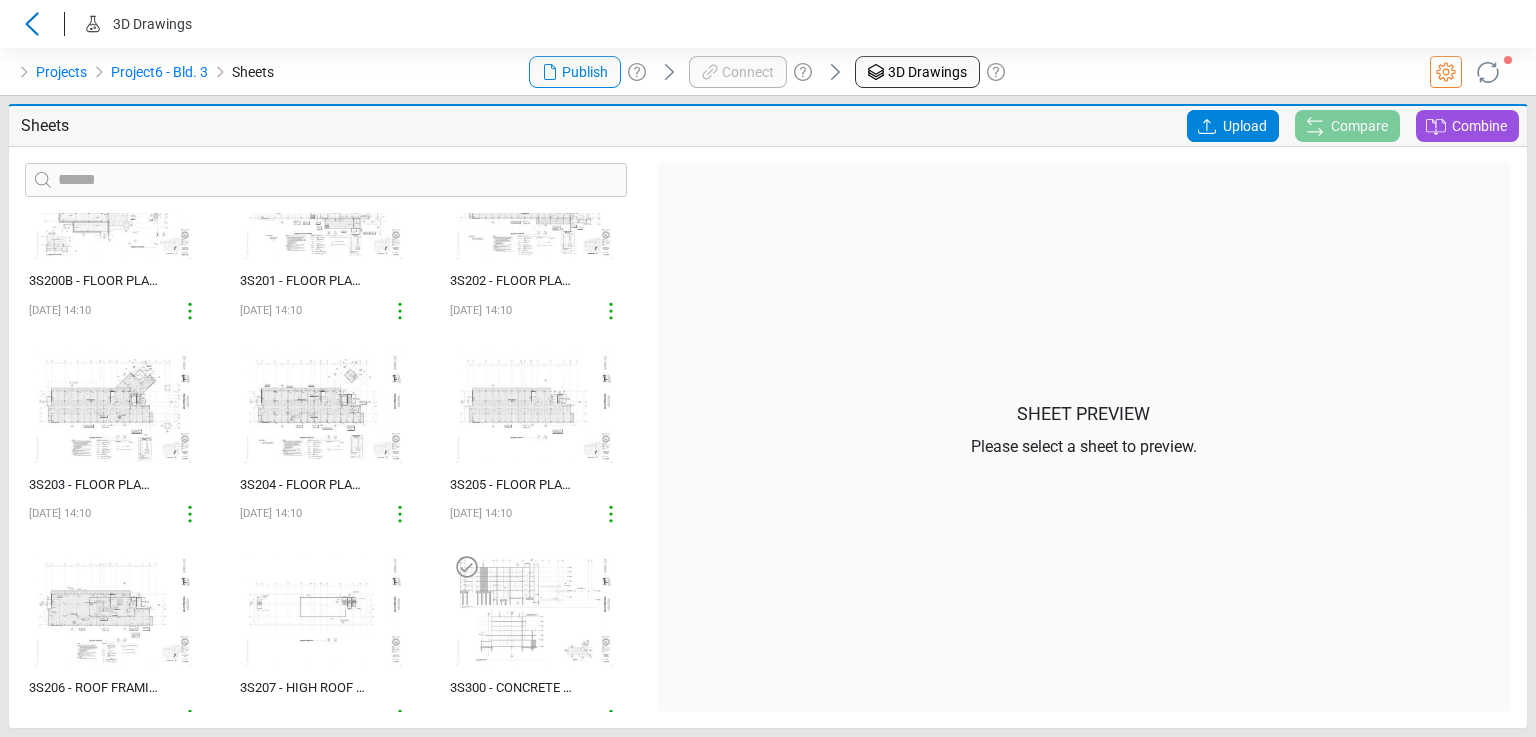 scroll, scrollTop: 110, scrollLeft: 0, axis: vertical 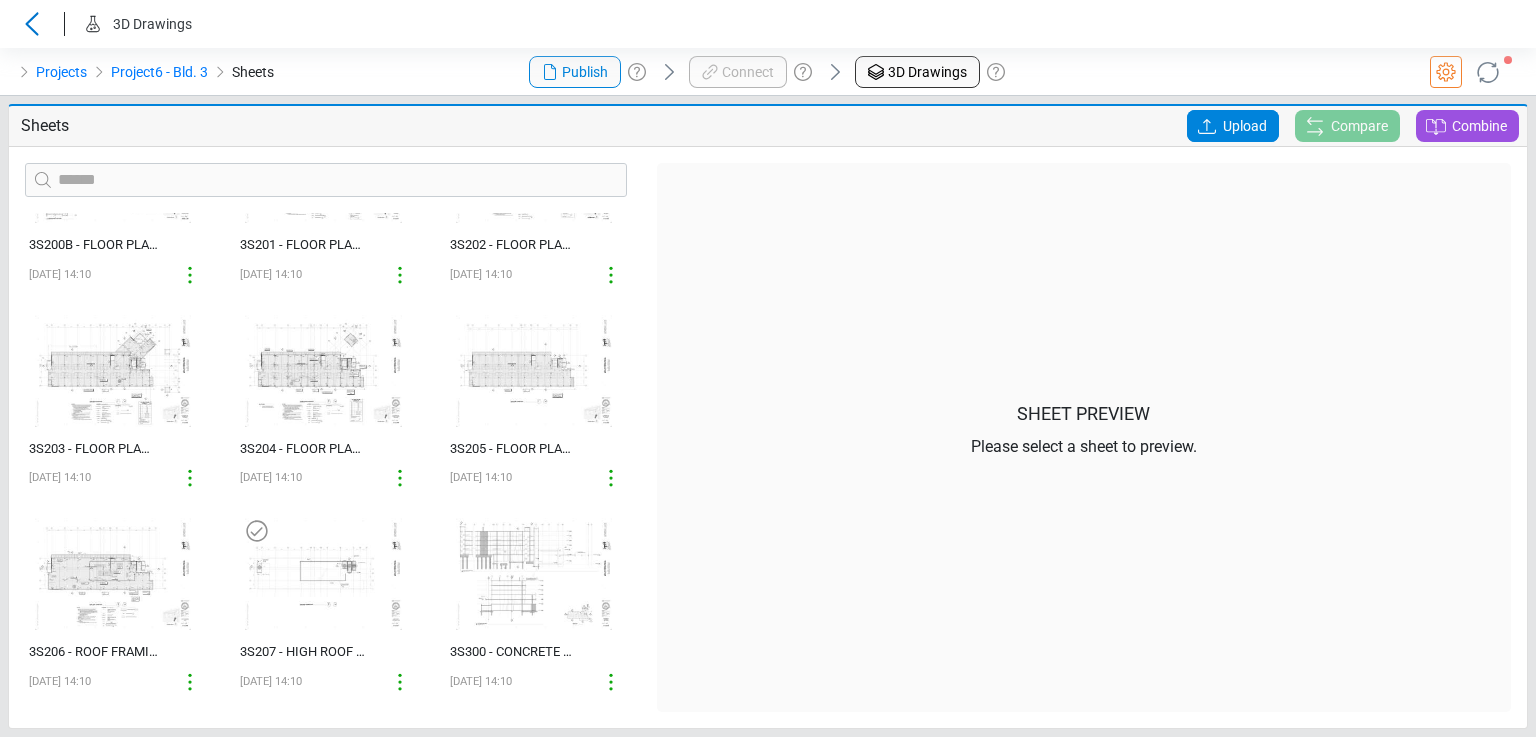 click at bounding box center [323, 574] 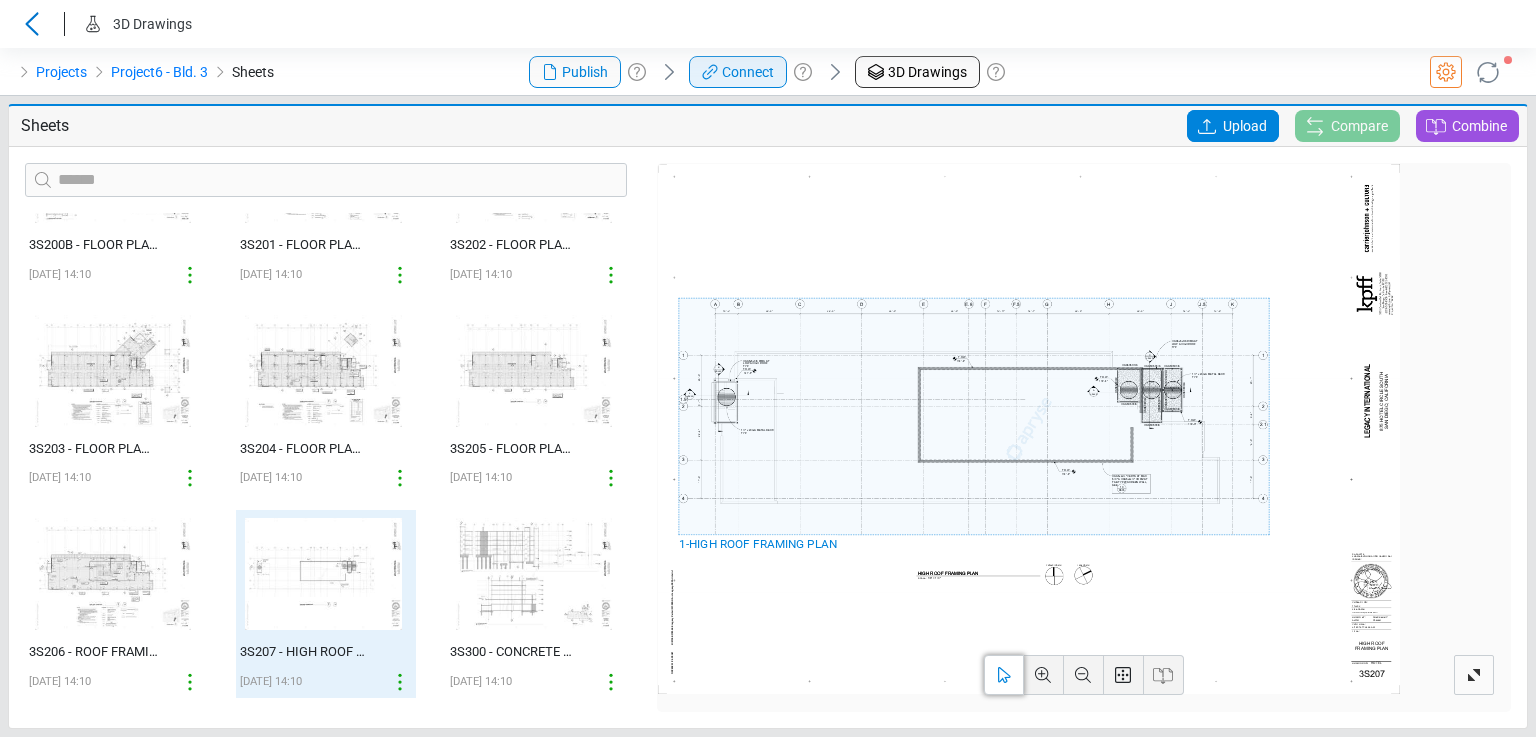 click on "Connect" at bounding box center [748, 72] 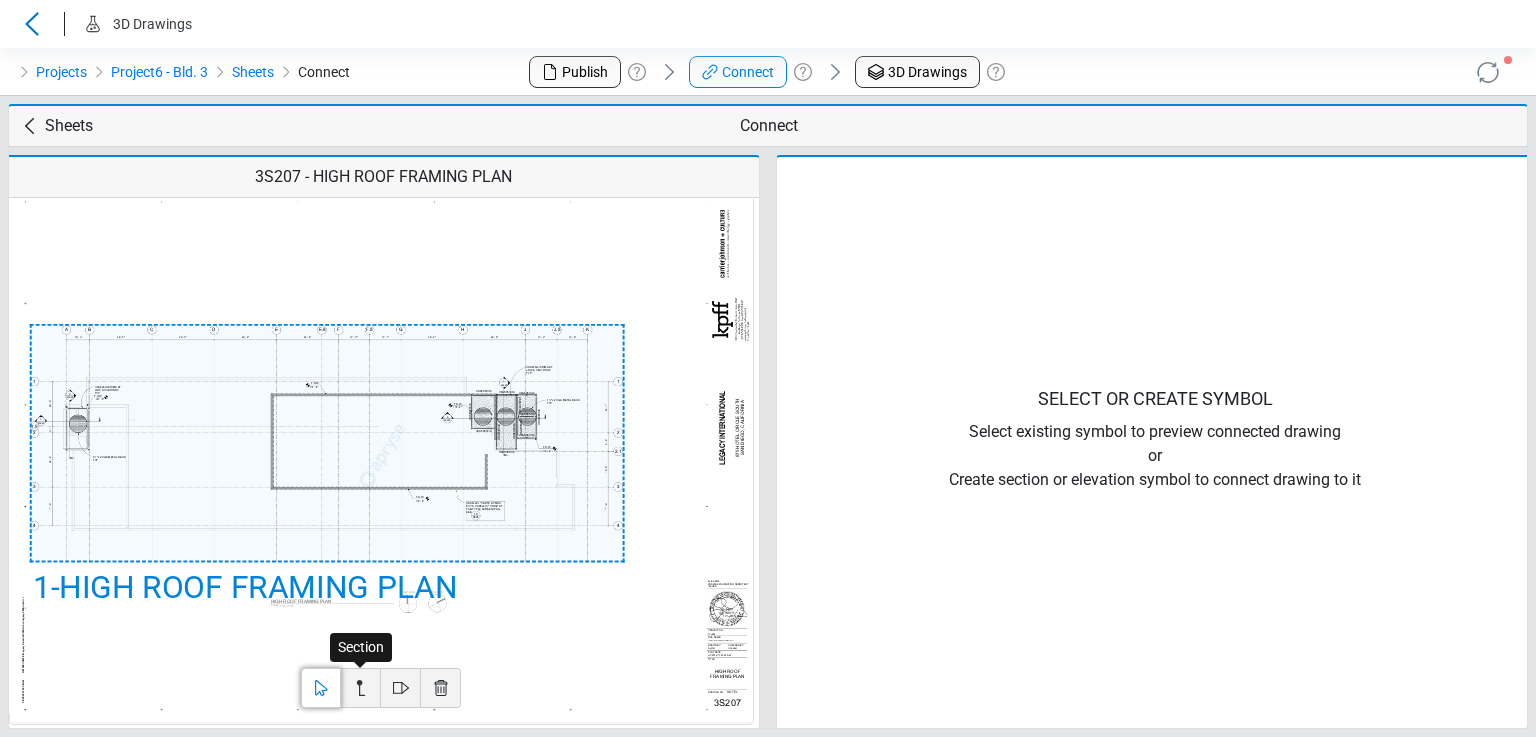 click 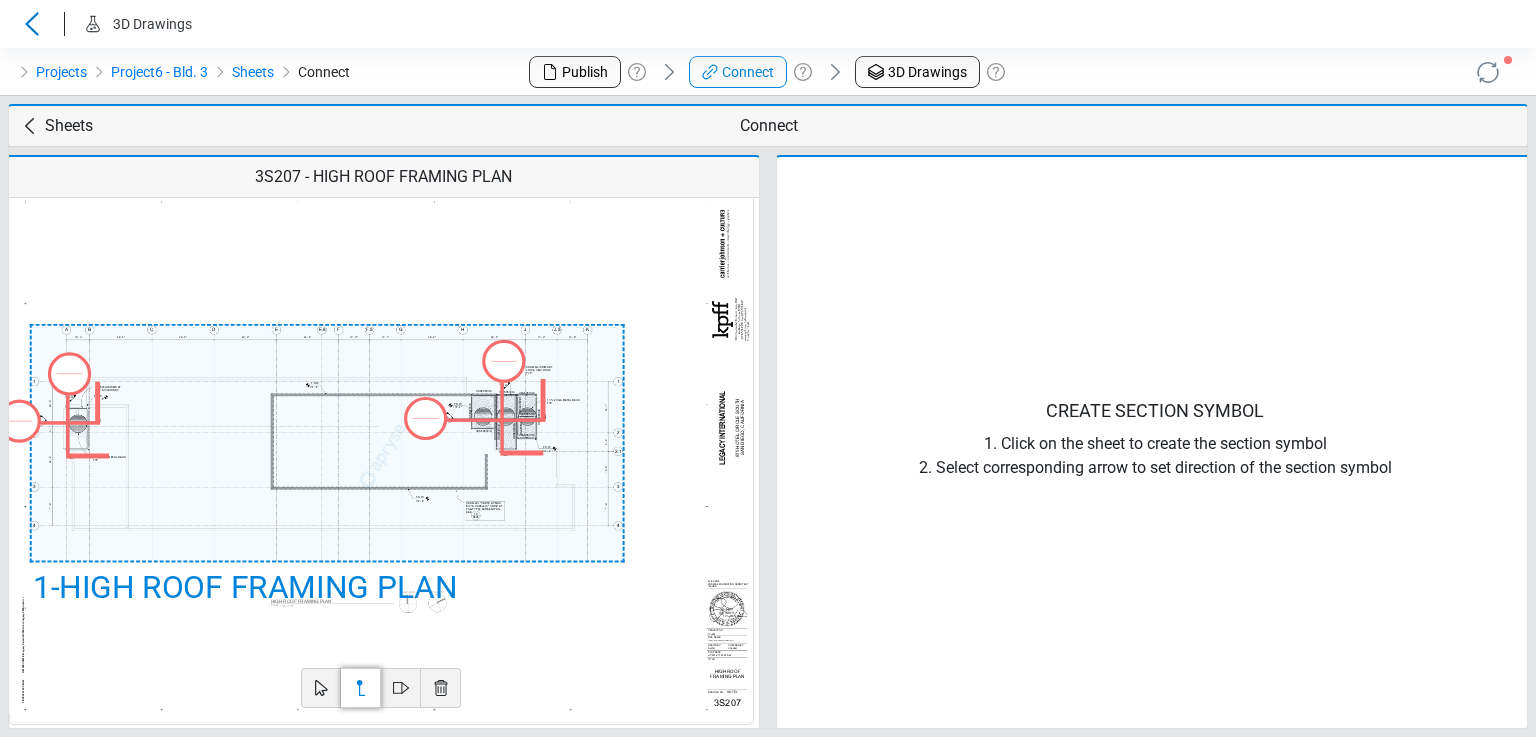 click at bounding box center (426, 418) 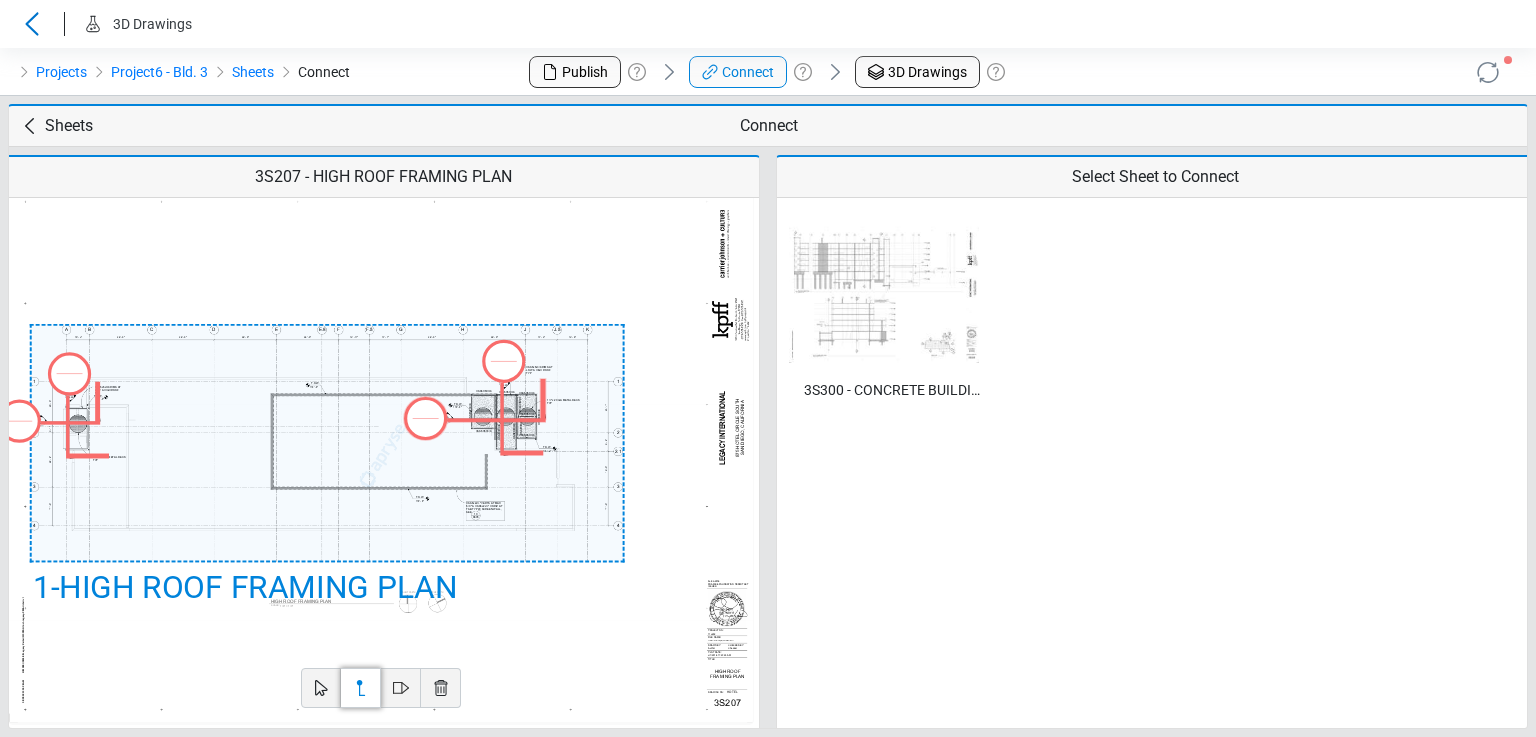 click at bounding box center [884, 295] 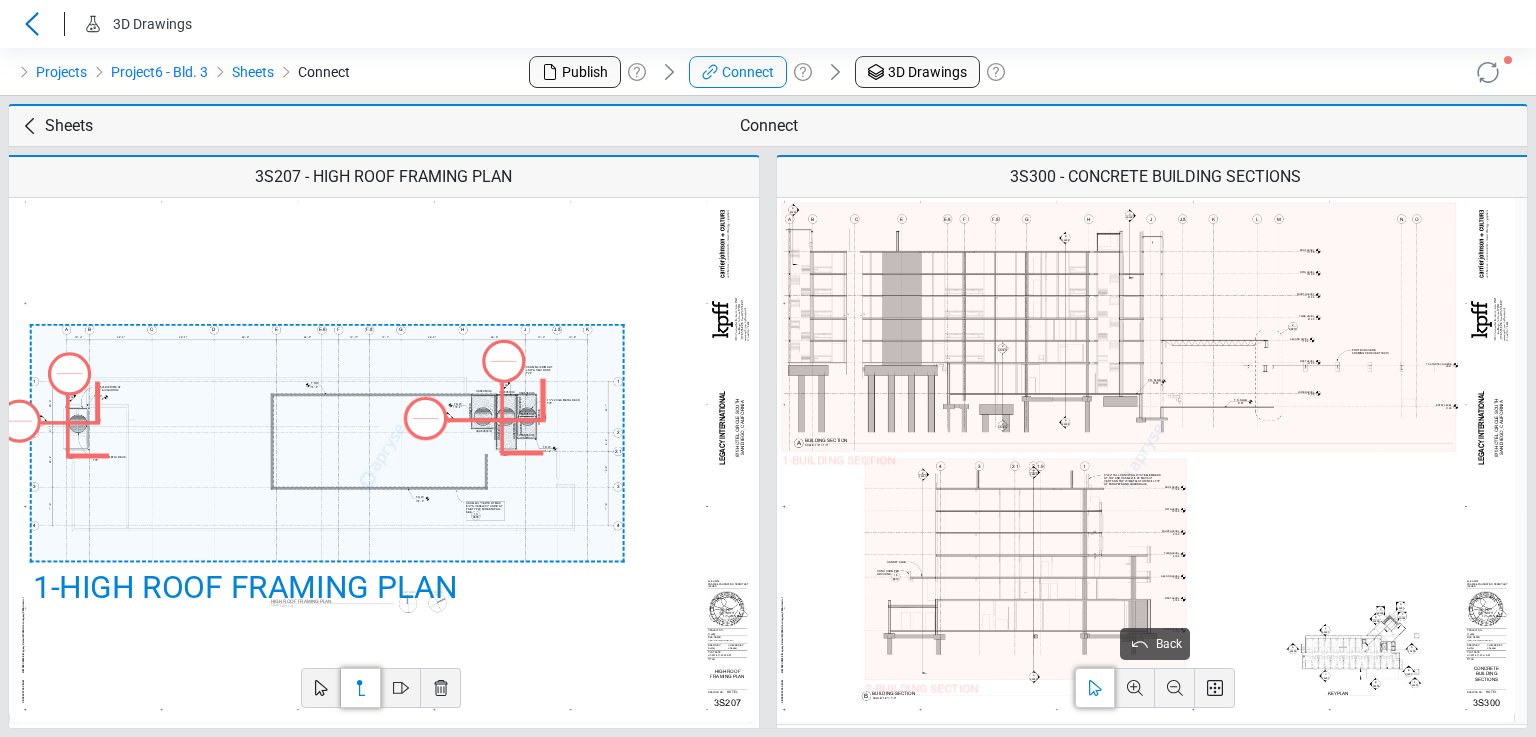 click on "1  -  BUILDING SECTION" at bounding box center (1119, 327) 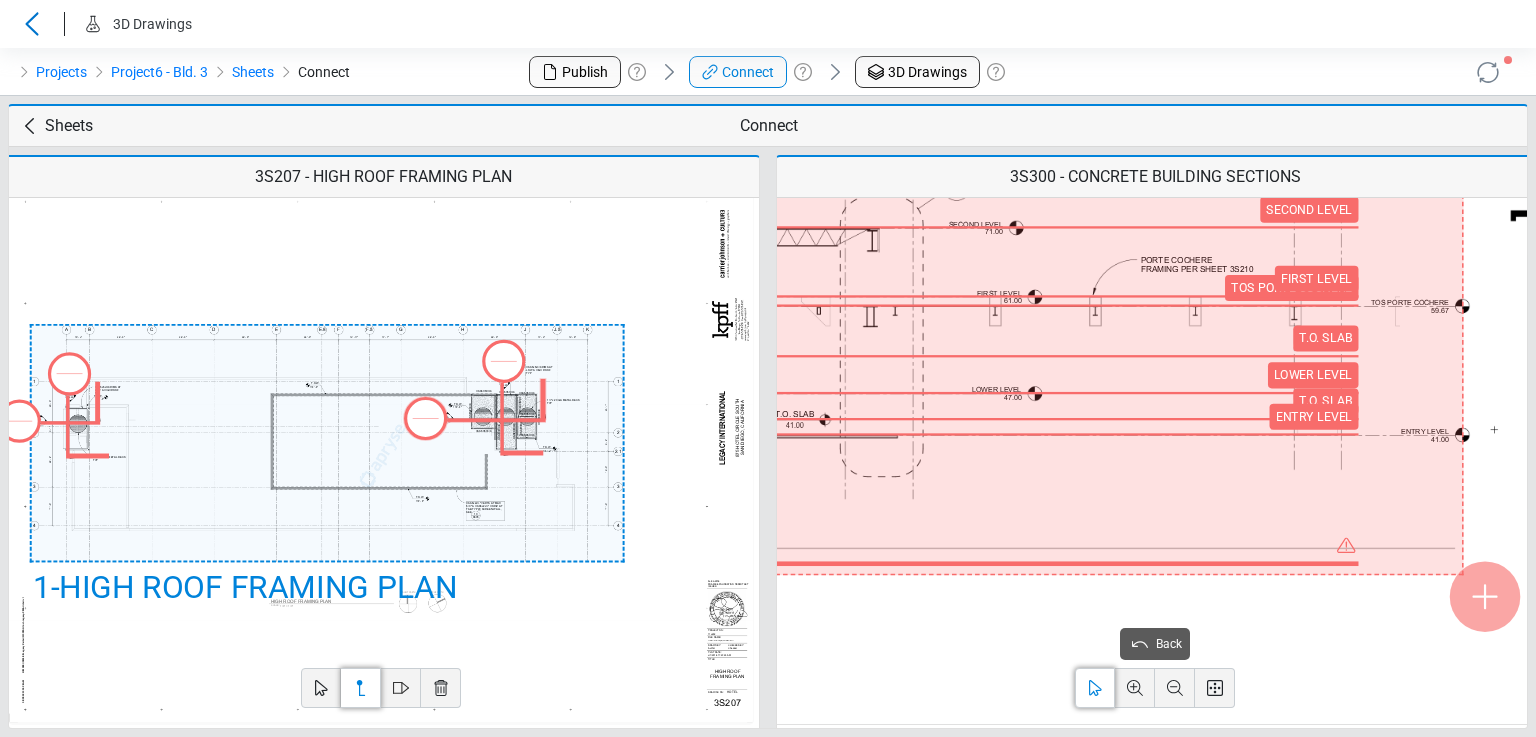 click at bounding box center (486, 587) 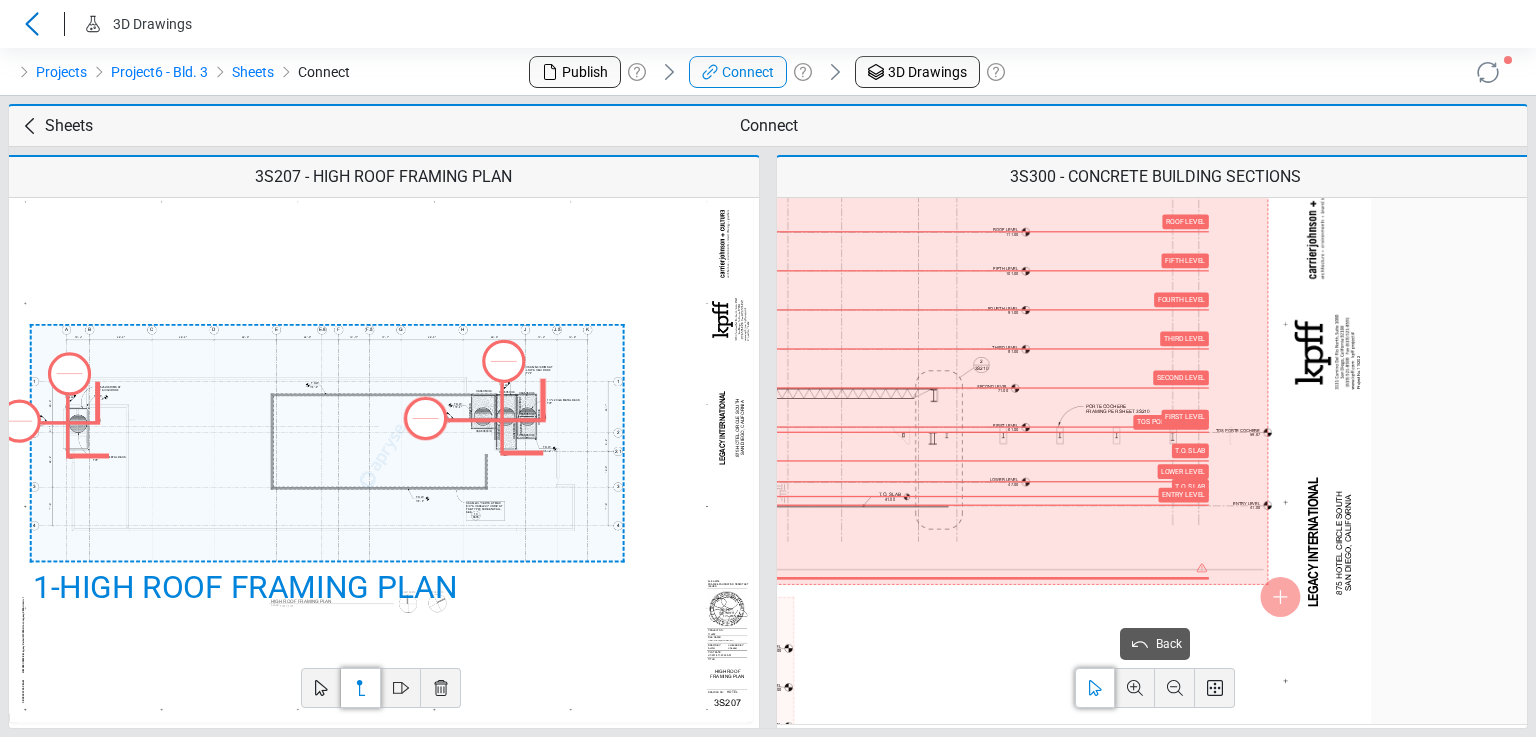click 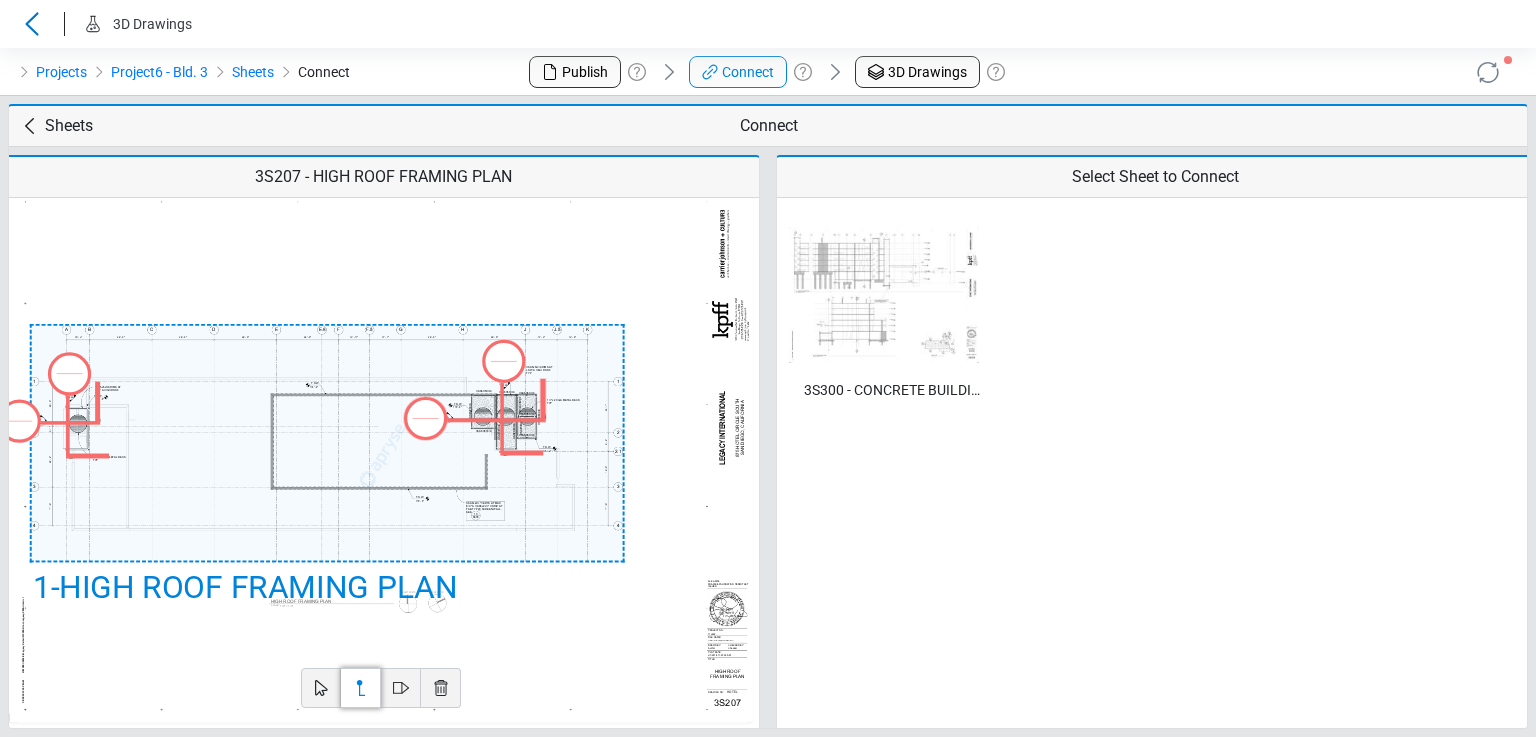 click at bounding box center [884, 295] 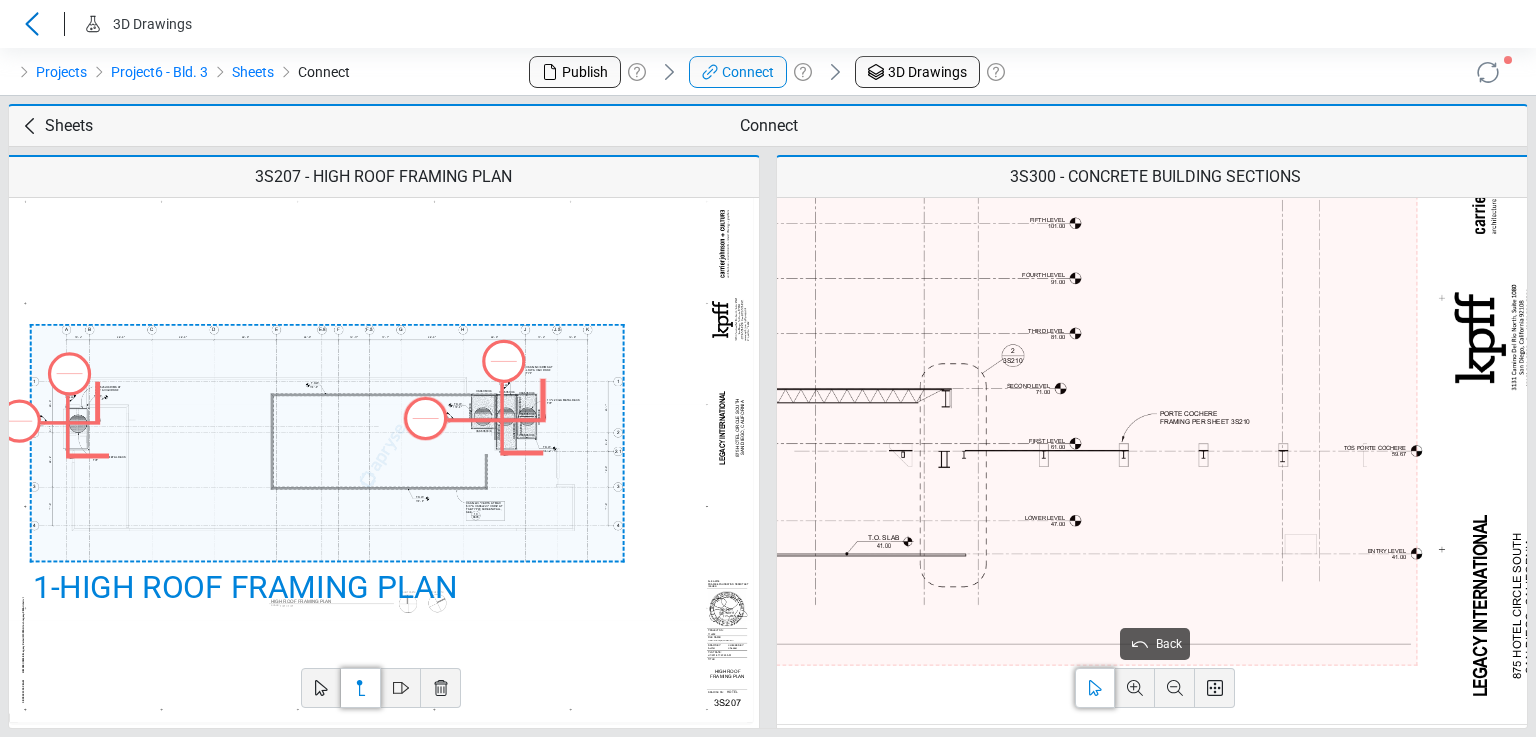 click at bounding box center [637, 675] 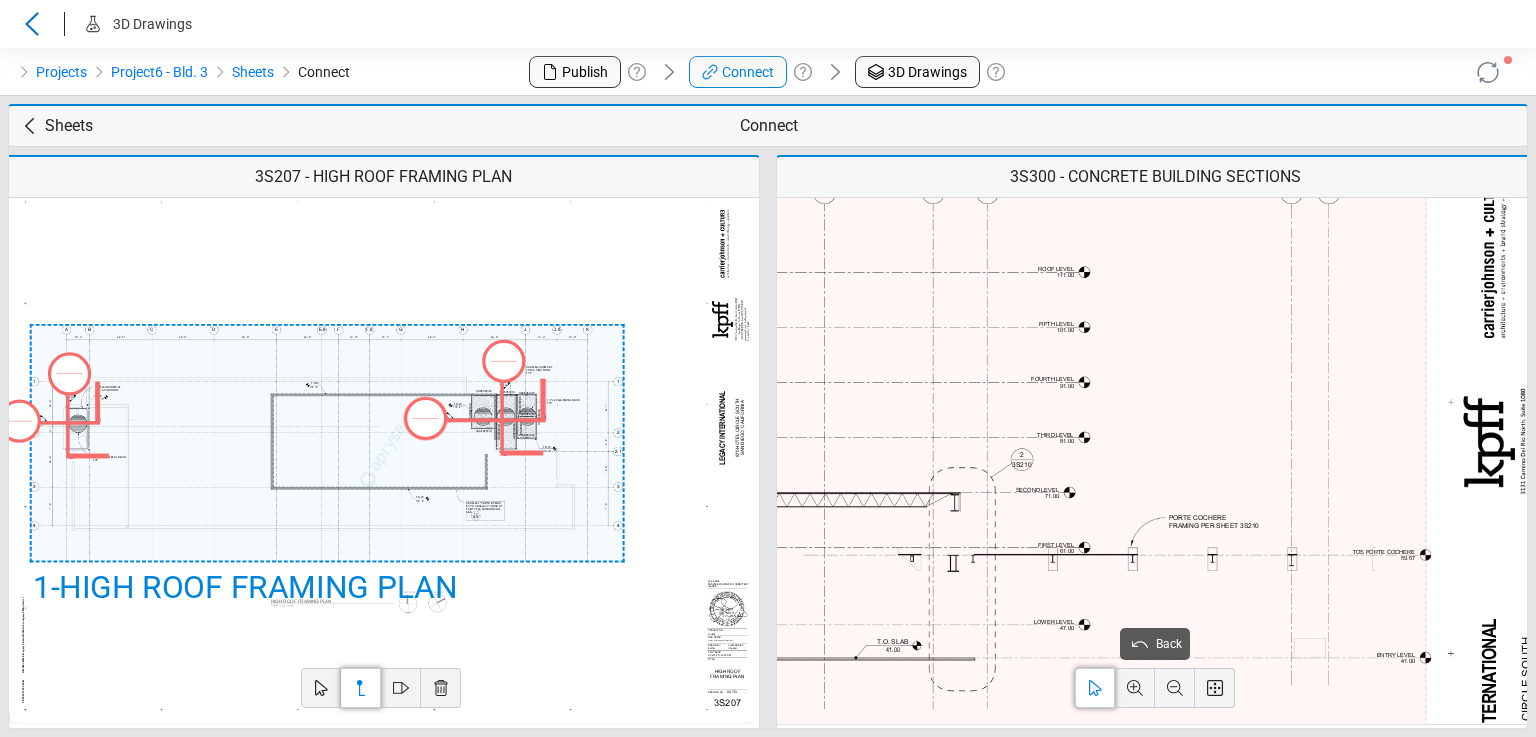 click at bounding box center [646, 779] 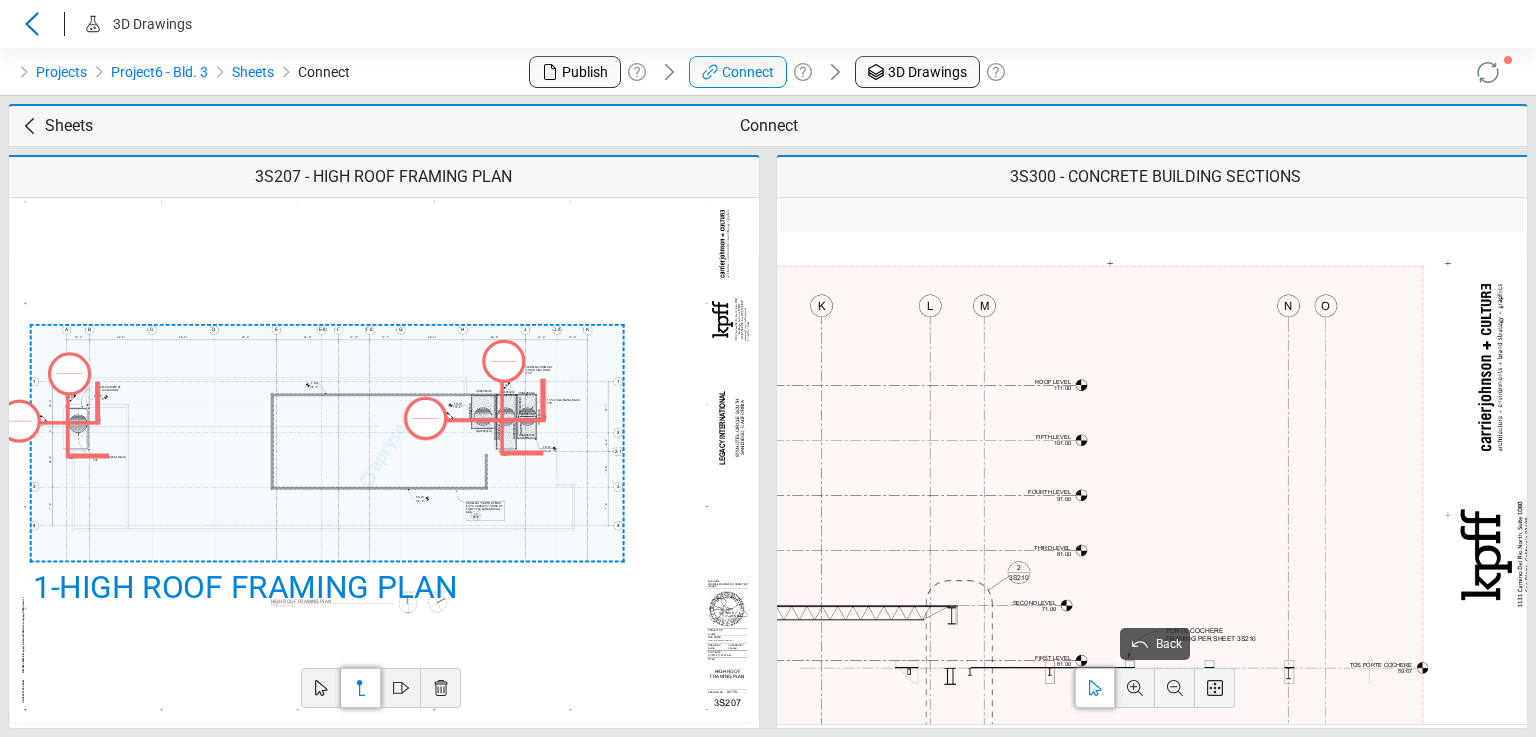 click at bounding box center (643, 892) 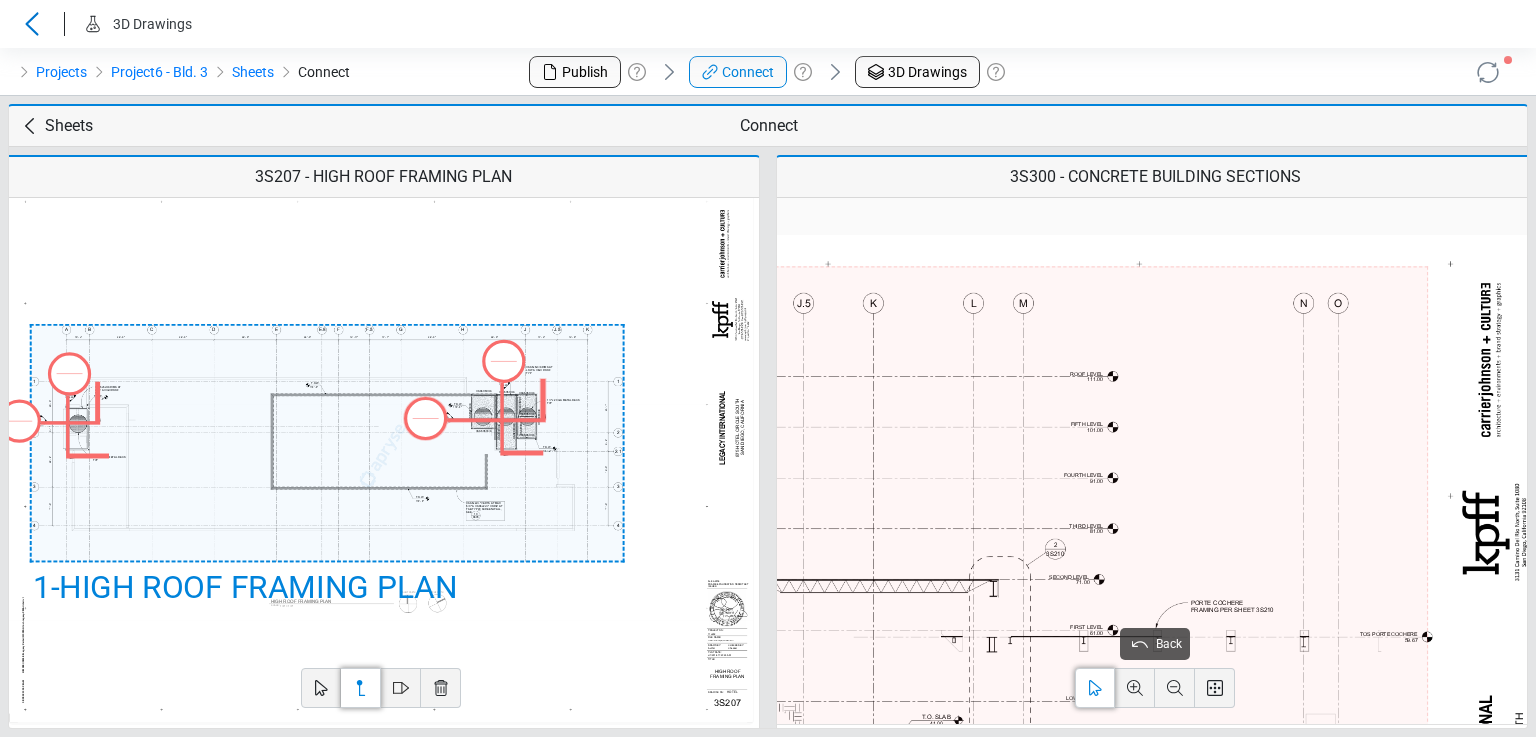 click on "1  -  BUILDING SECTION" at bounding box center (658, 550) 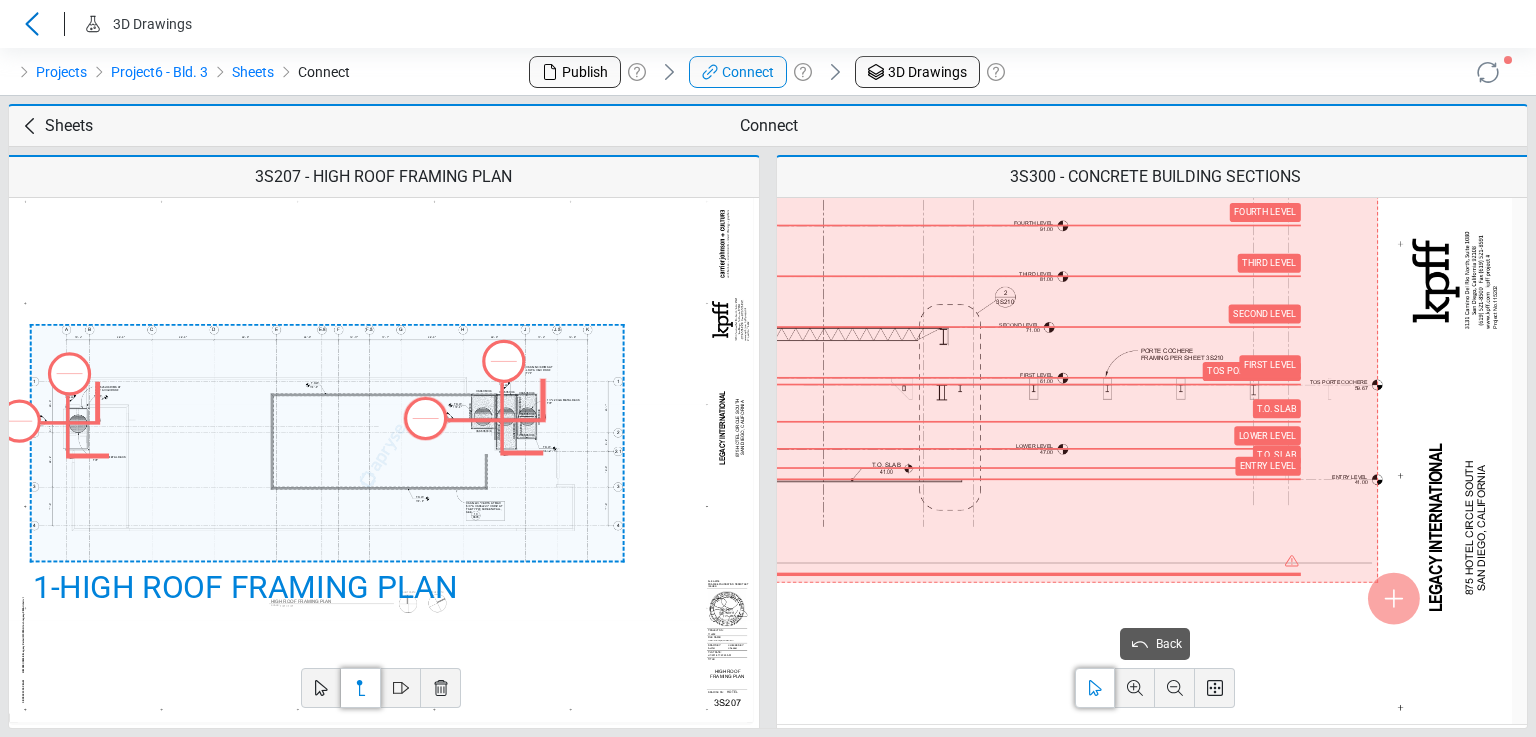 click at bounding box center (660, 592) 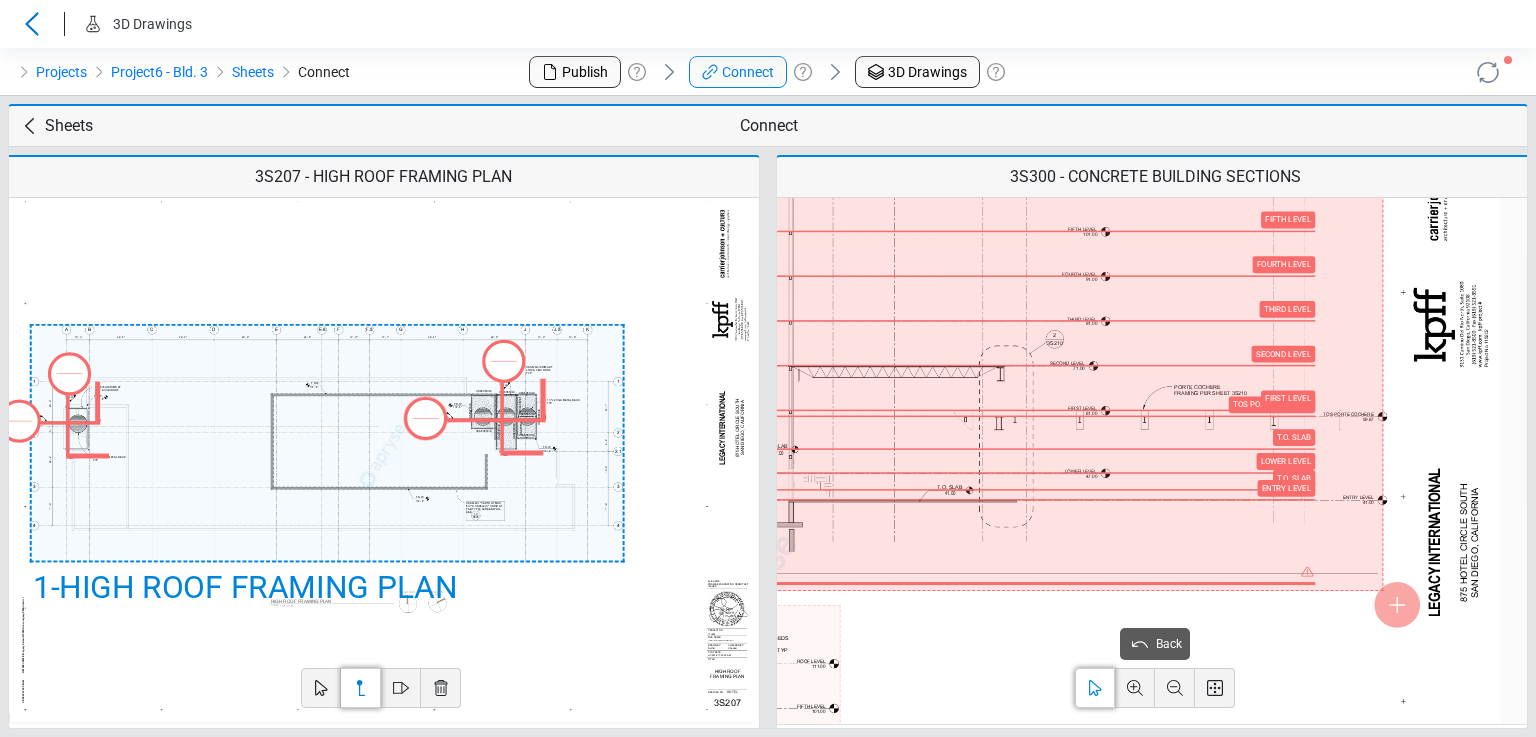 click at bounding box center [750, 599] 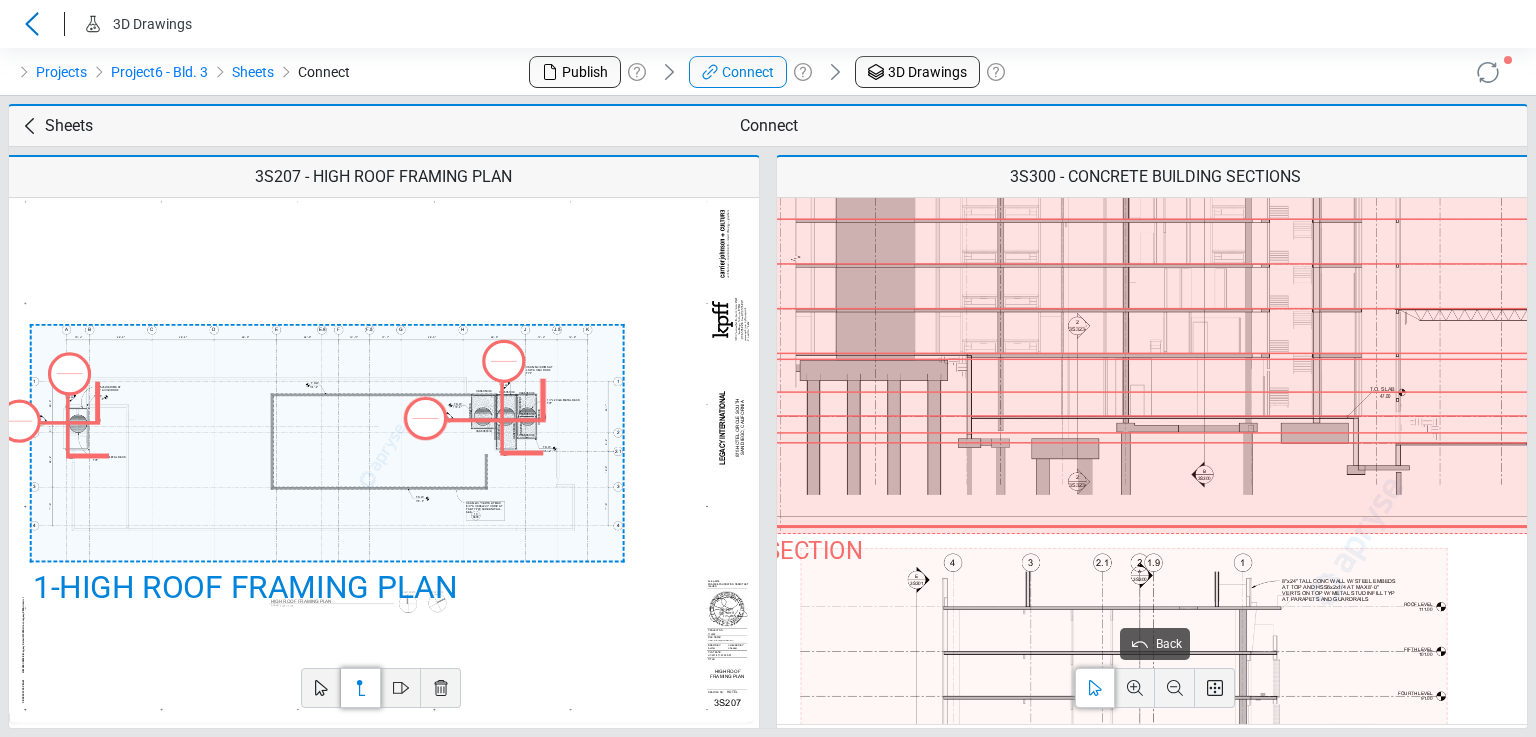 click at bounding box center (1357, 542) 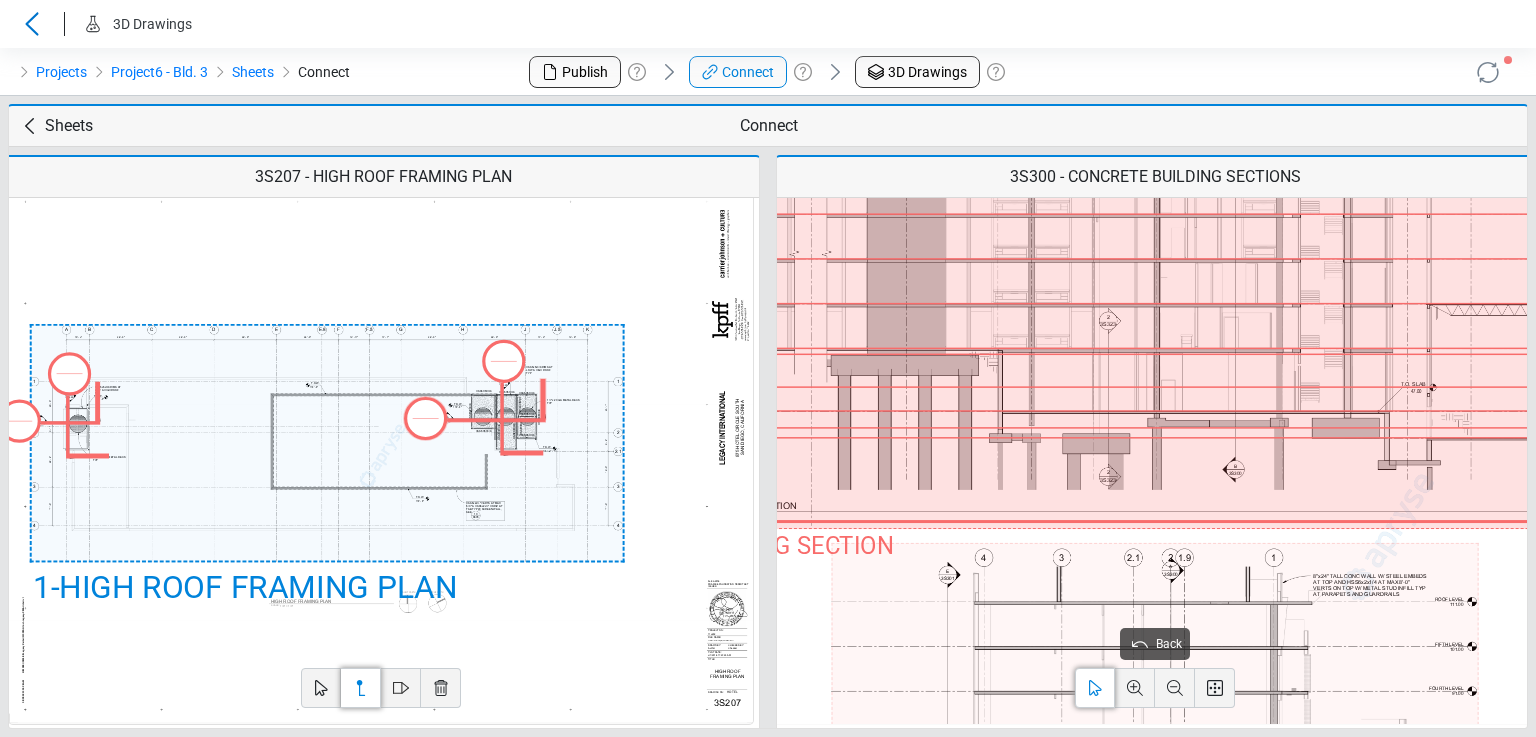 drag, startPoint x: 869, startPoint y: 538, endPoint x: 611, endPoint y: 534, distance: 258.031 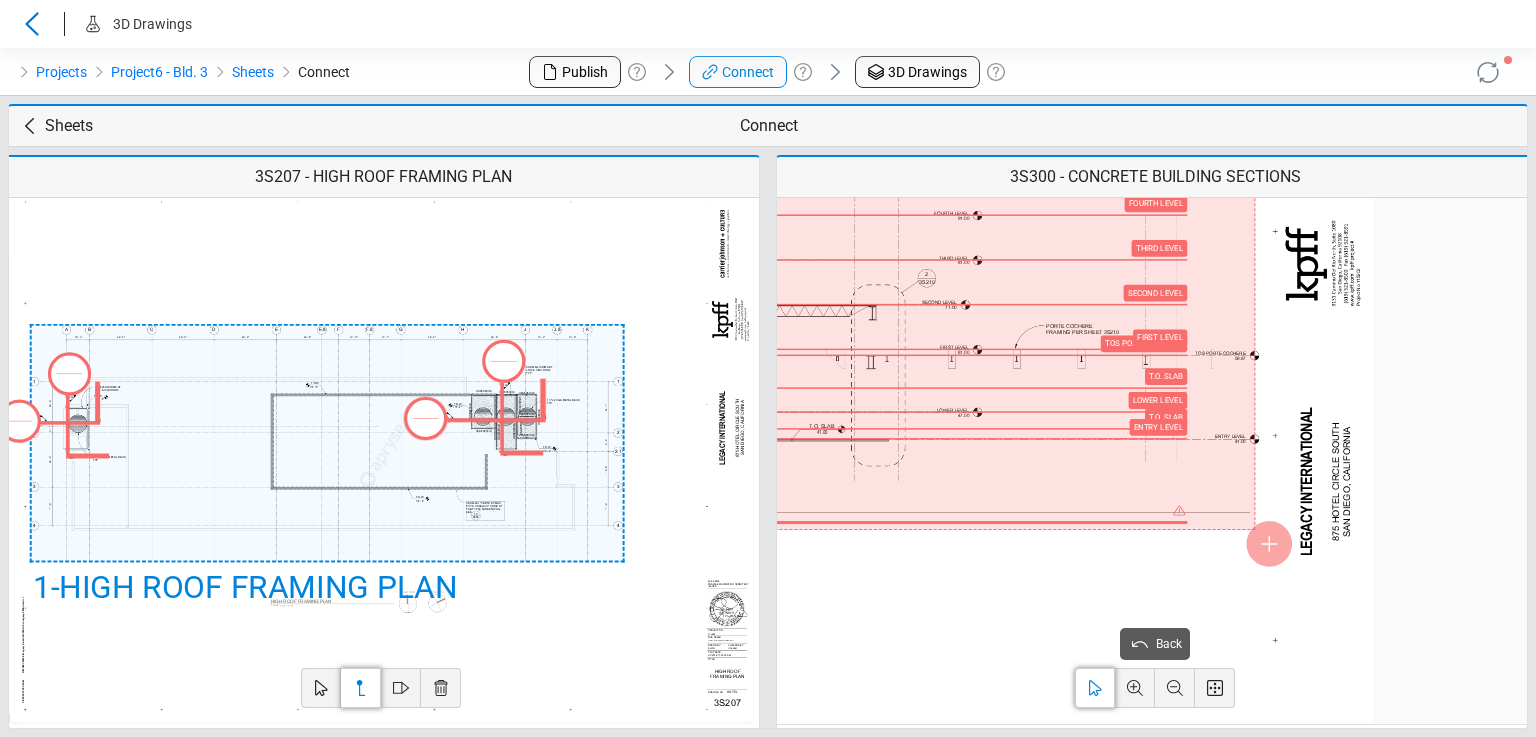 click at bounding box center [622, 538] 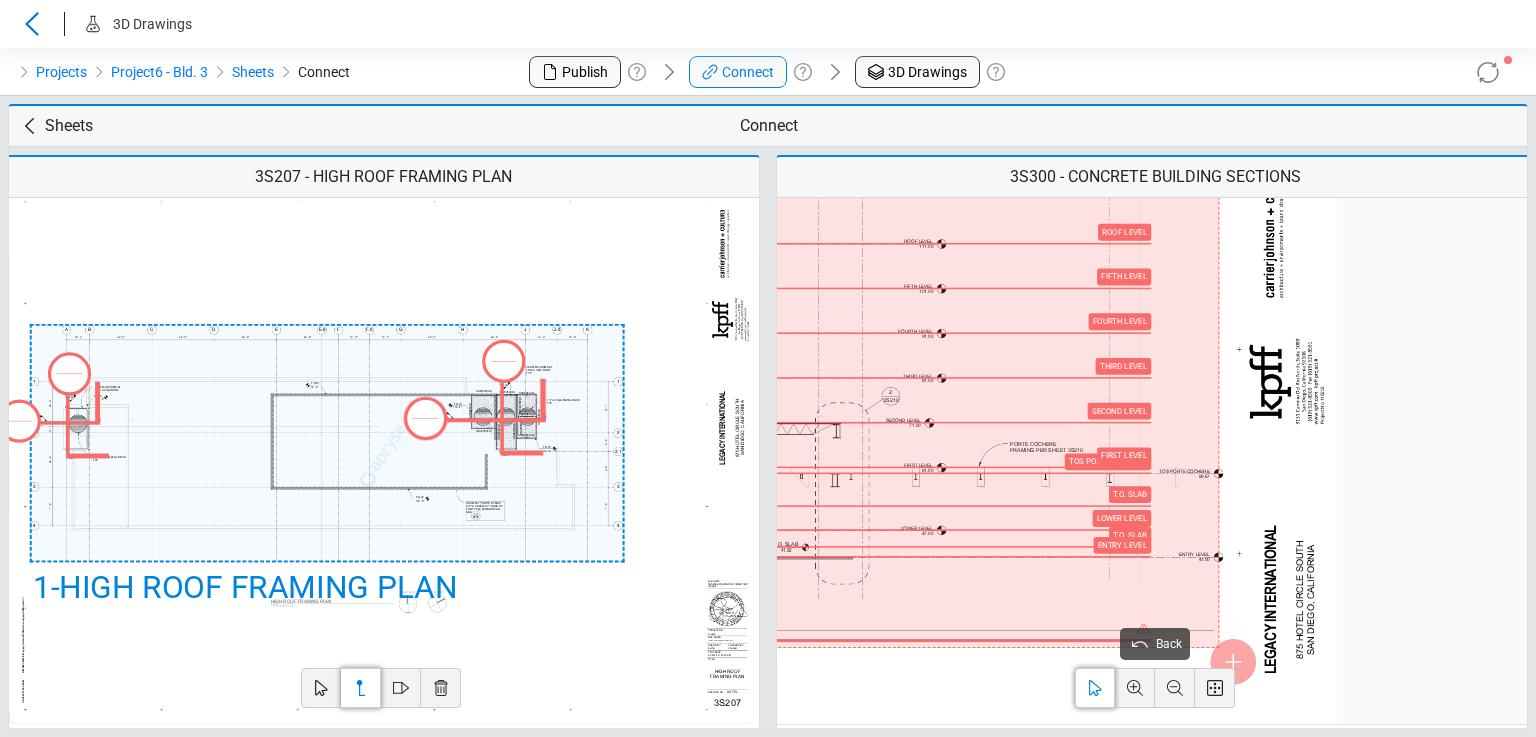 drag, startPoint x: 1456, startPoint y: 467, endPoint x: 1431, endPoint y: 539, distance: 76.2168 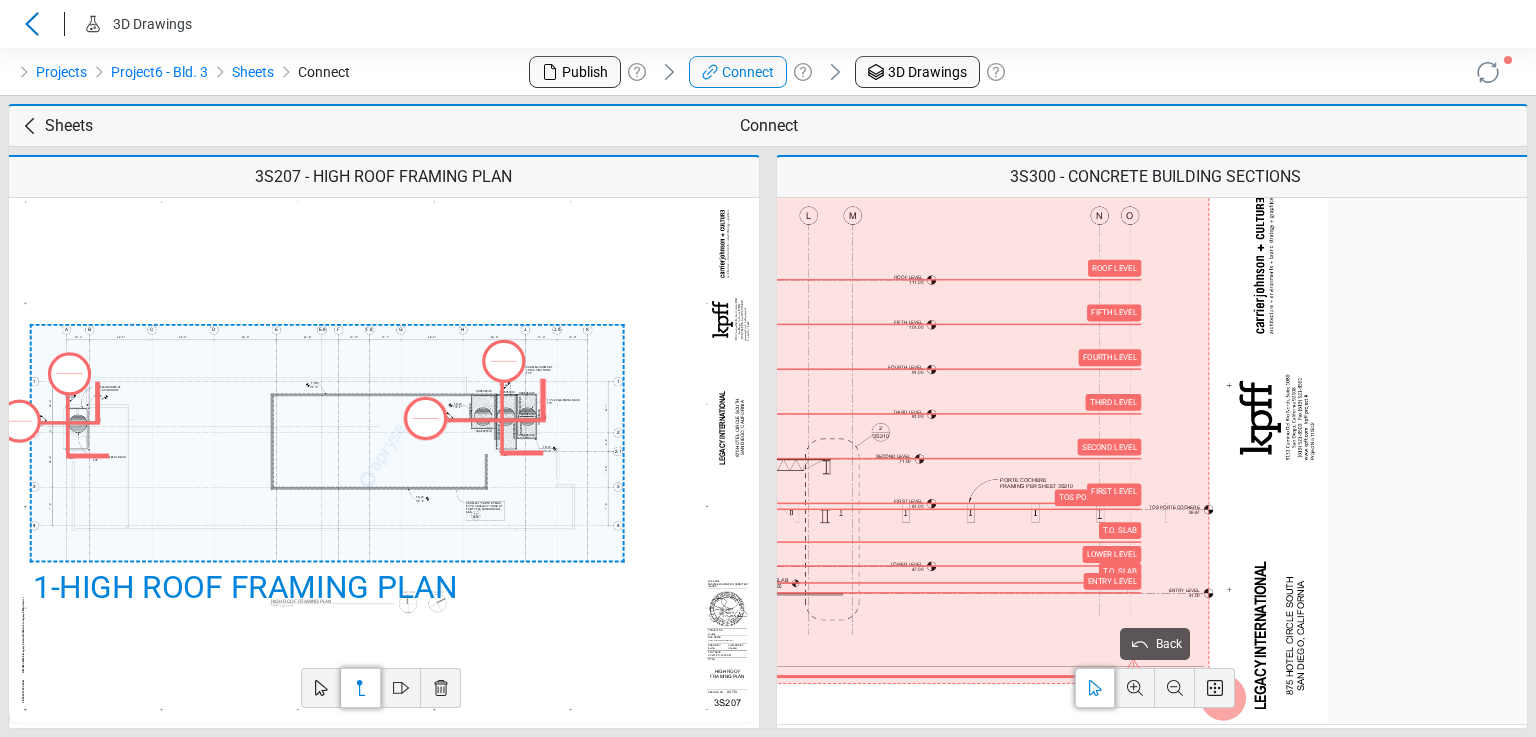 click at bounding box center (576, 692) 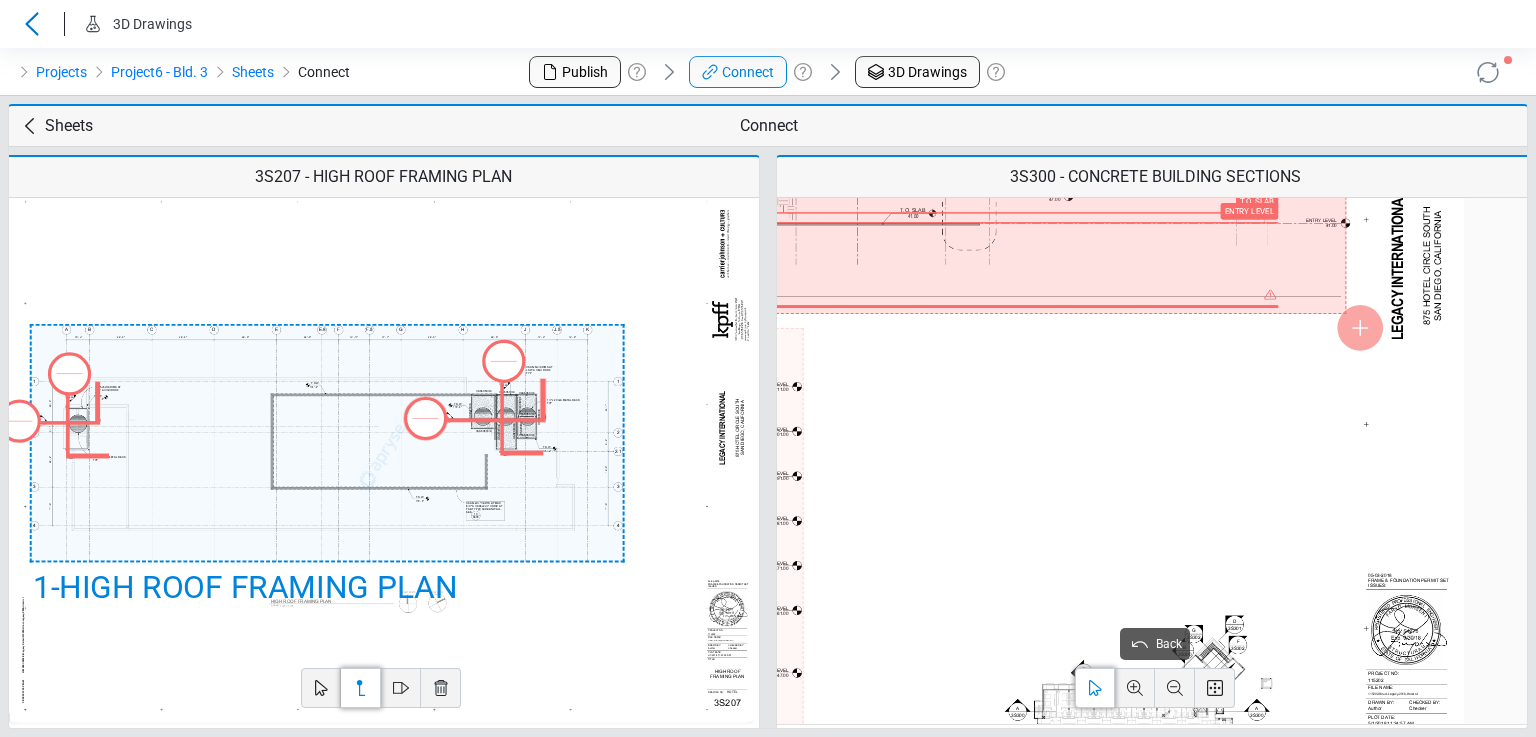 click at bounding box center (713, 322) 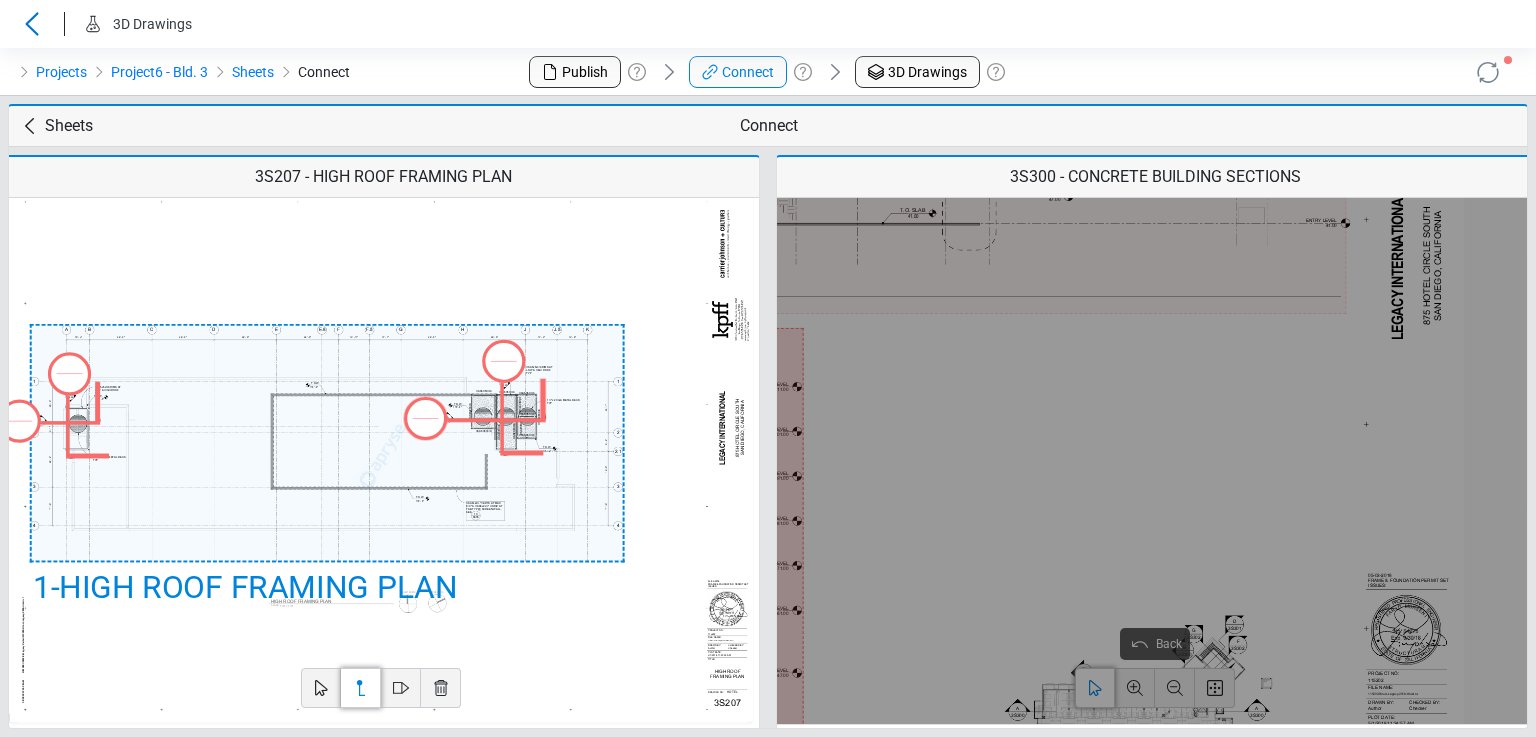 drag, startPoint x: 1263, startPoint y: 412, endPoint x: 1224, endPoint y: 567, distance: 159.83116 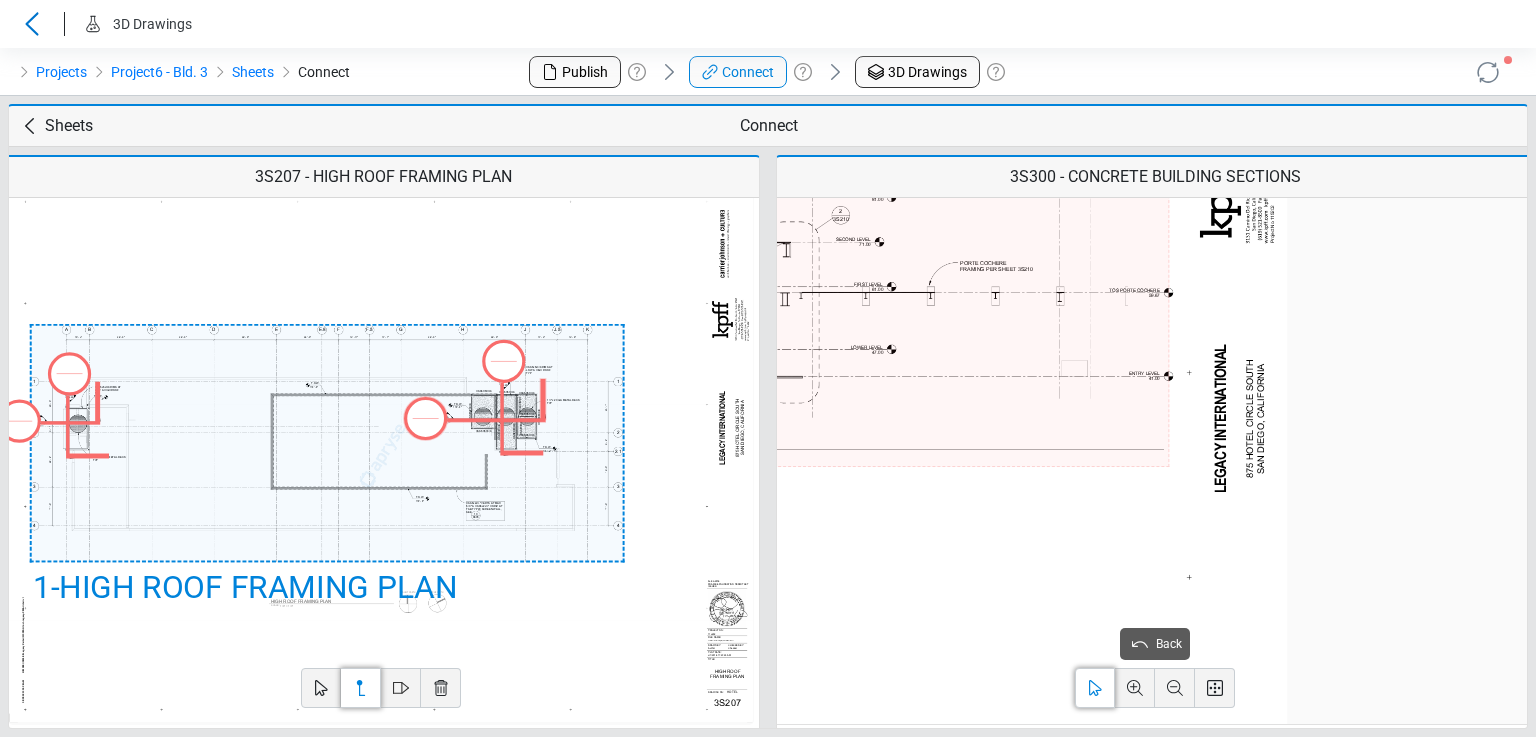 click at bounding box center (536, 475) 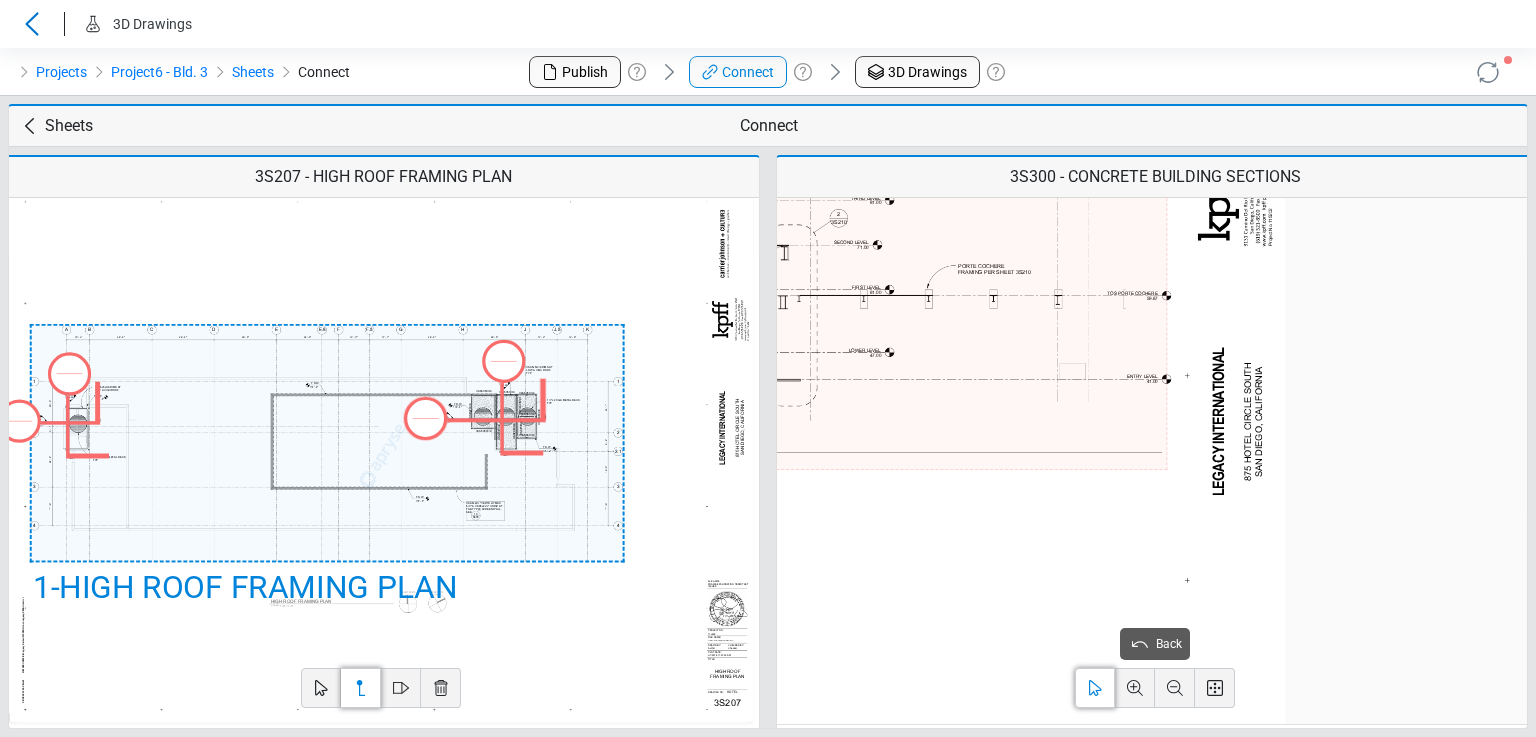 click at bounding box center (534, 478) 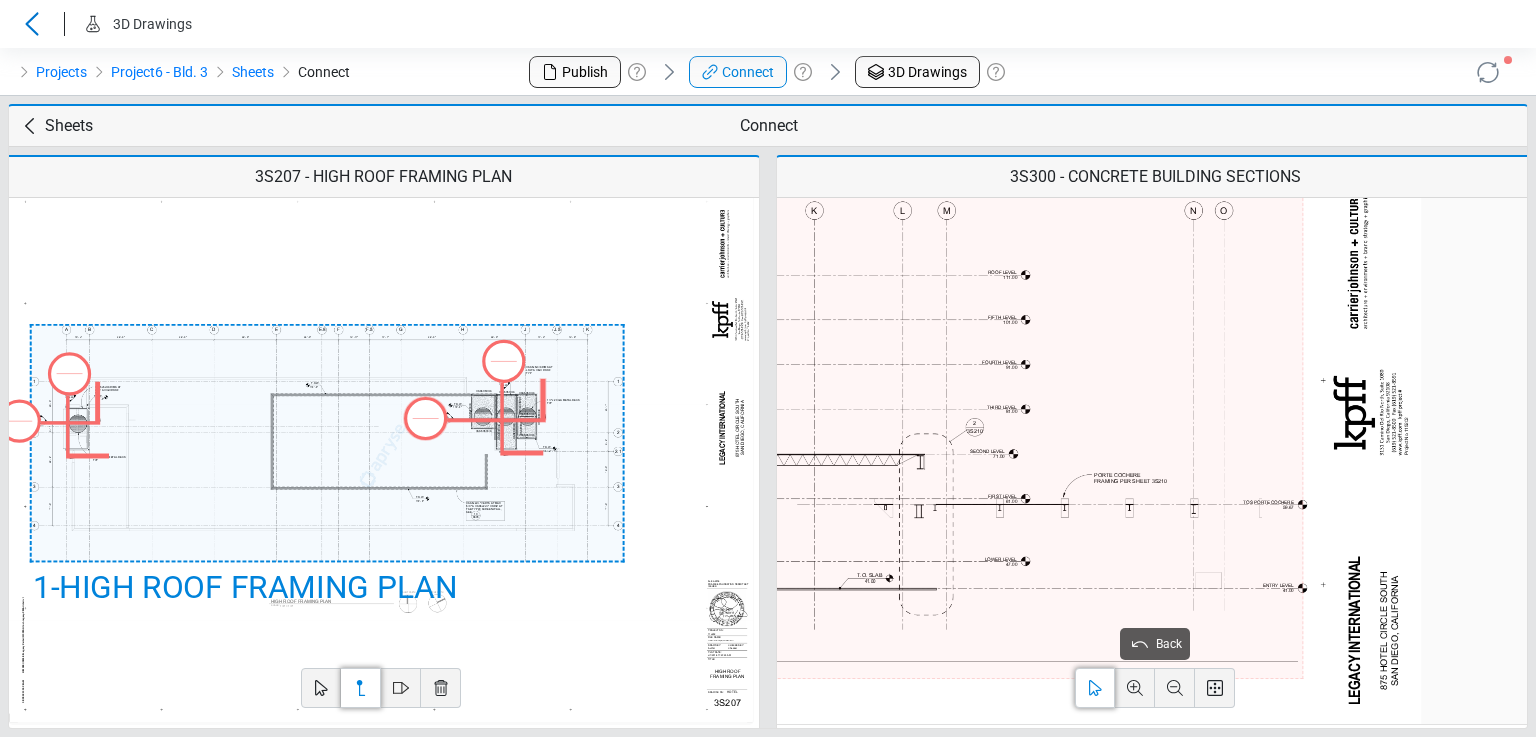 click at bounding box center [670, 687] 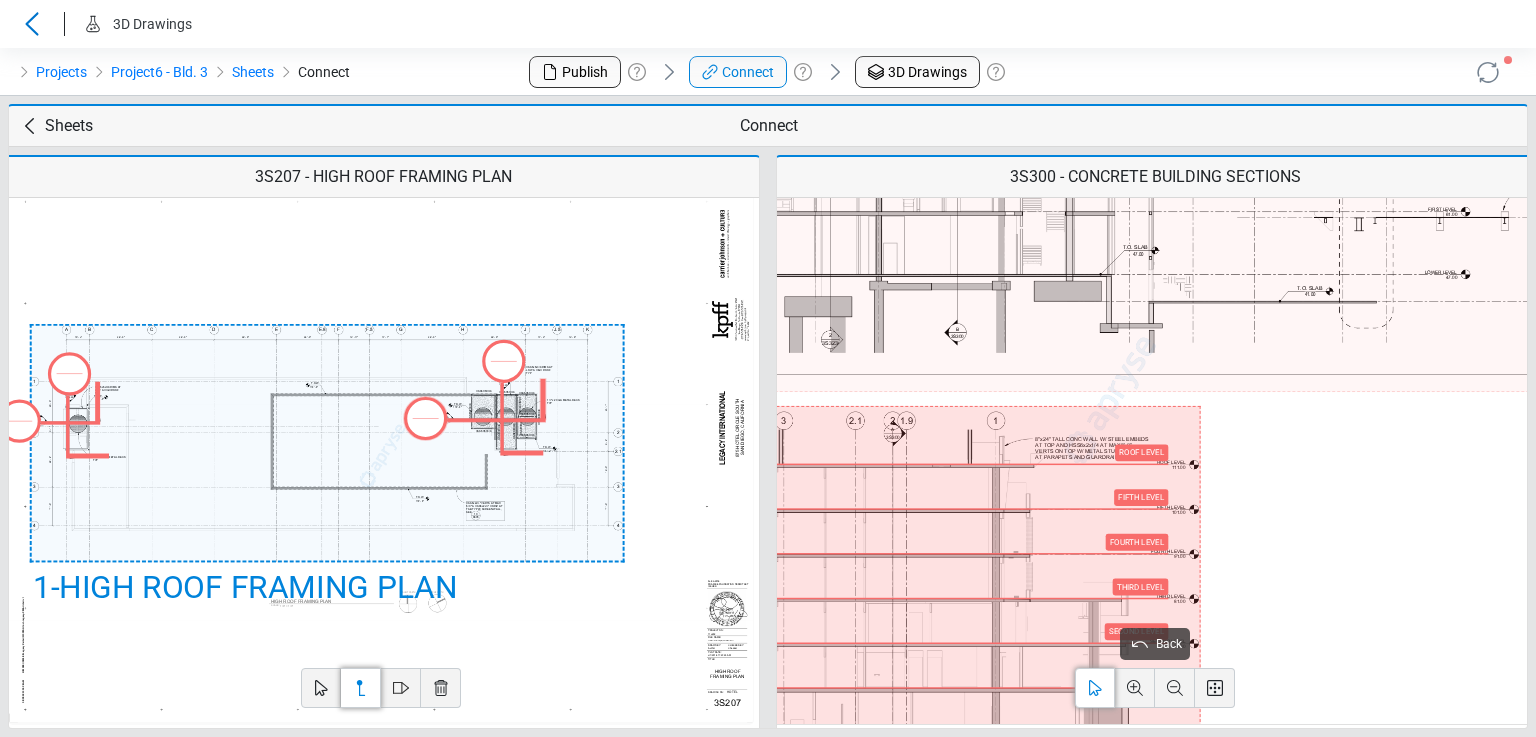 click at bounding box center [1110, 400] 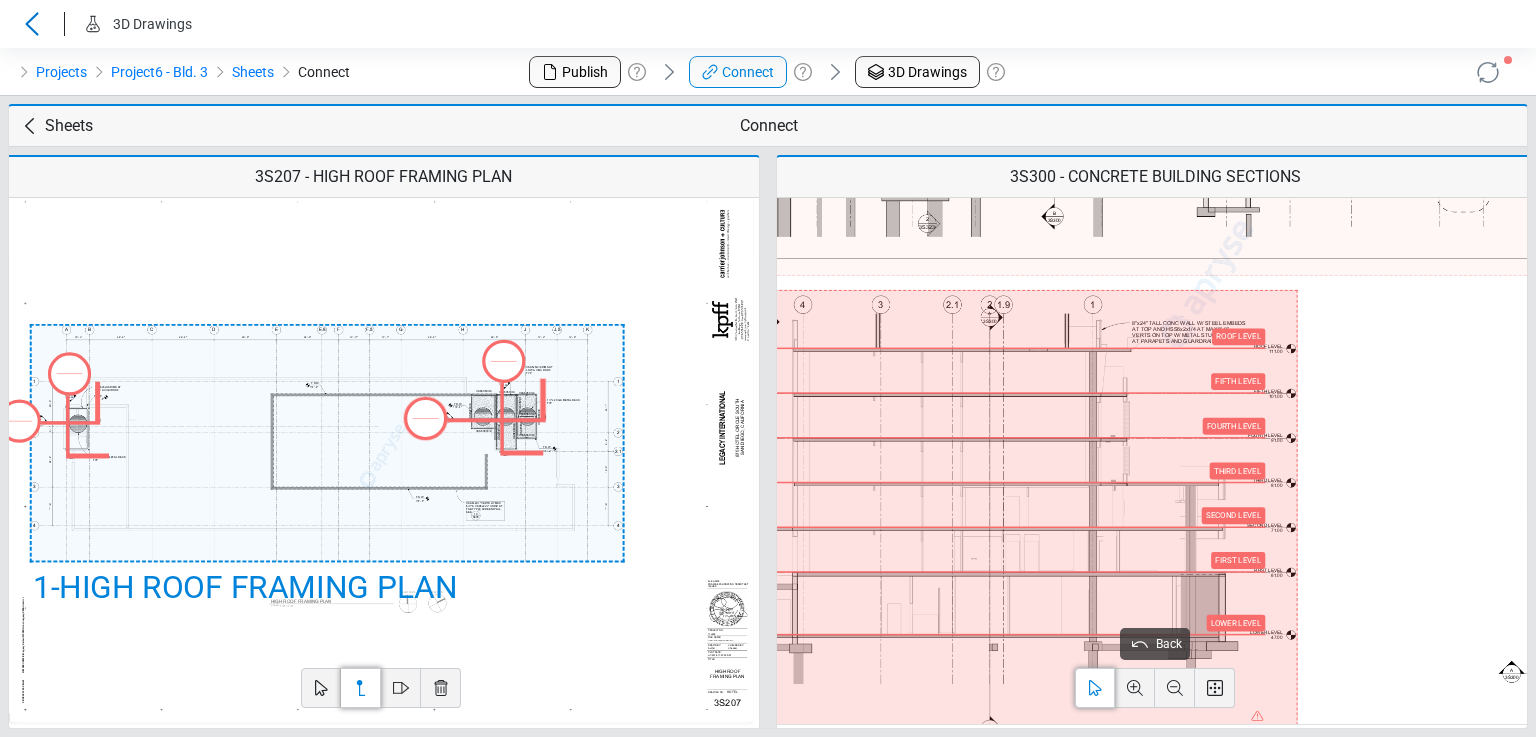 click at bounding box center (1207, 284) 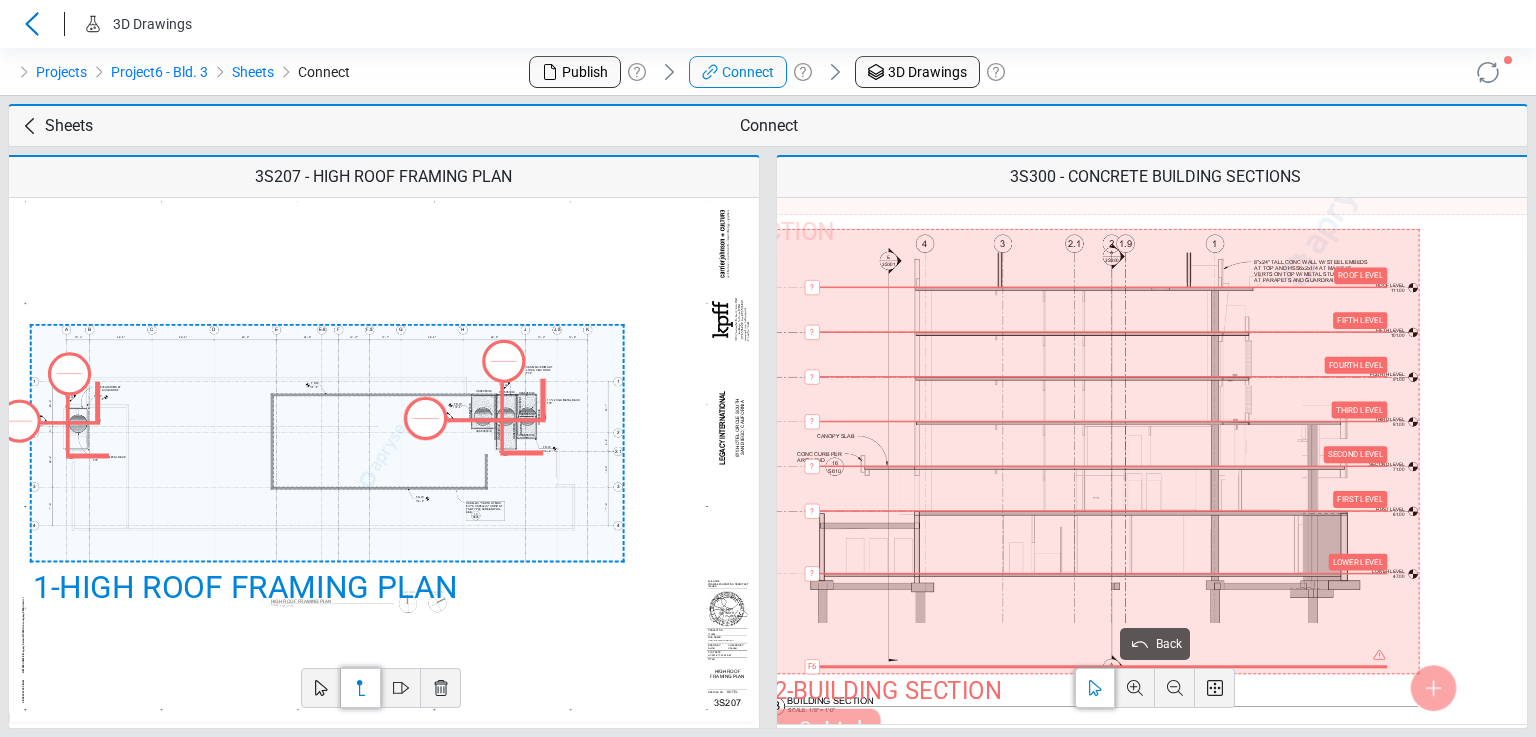 click at bounding box center [1329, 223] 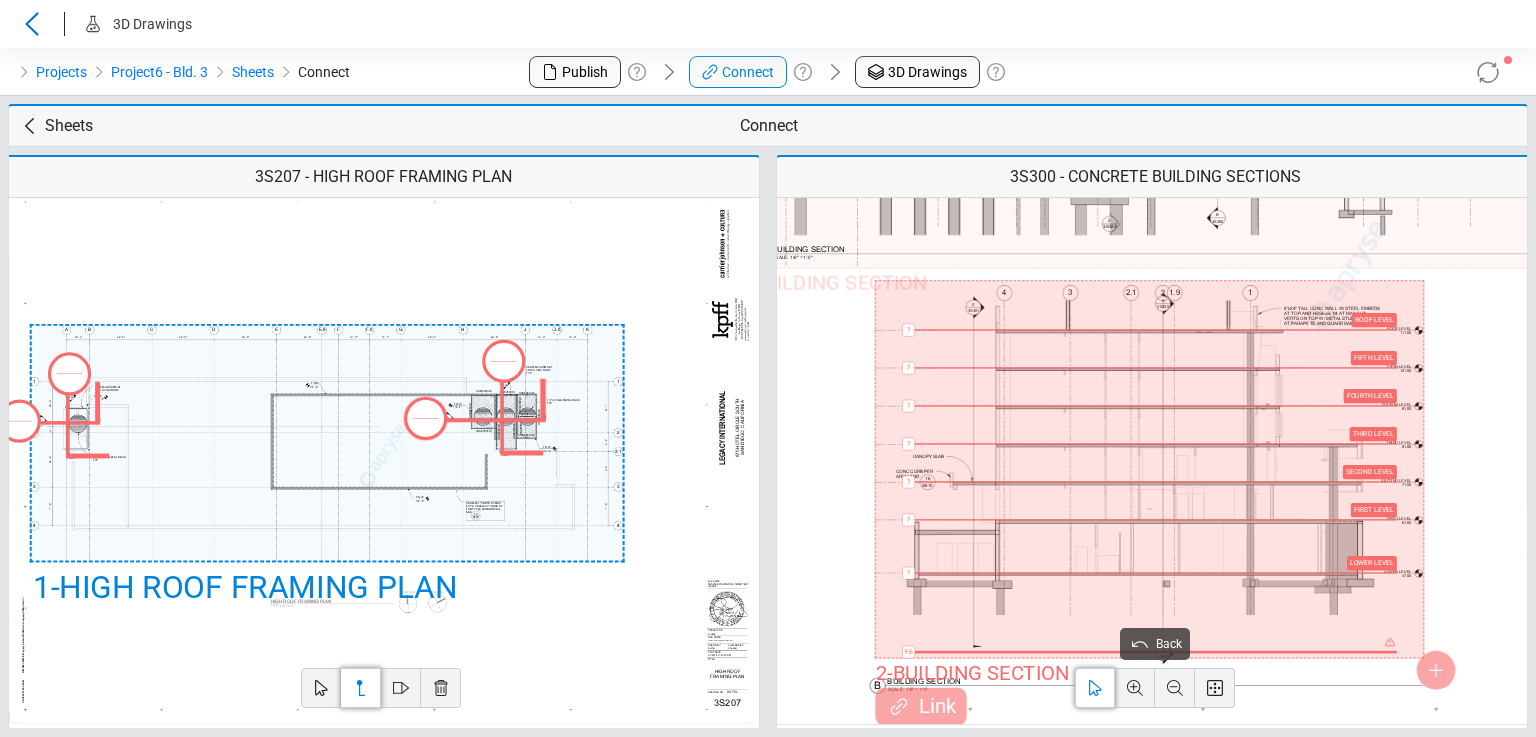 click on "1  -  BUILDING SECTION" at bounding box center (1309, 55) 